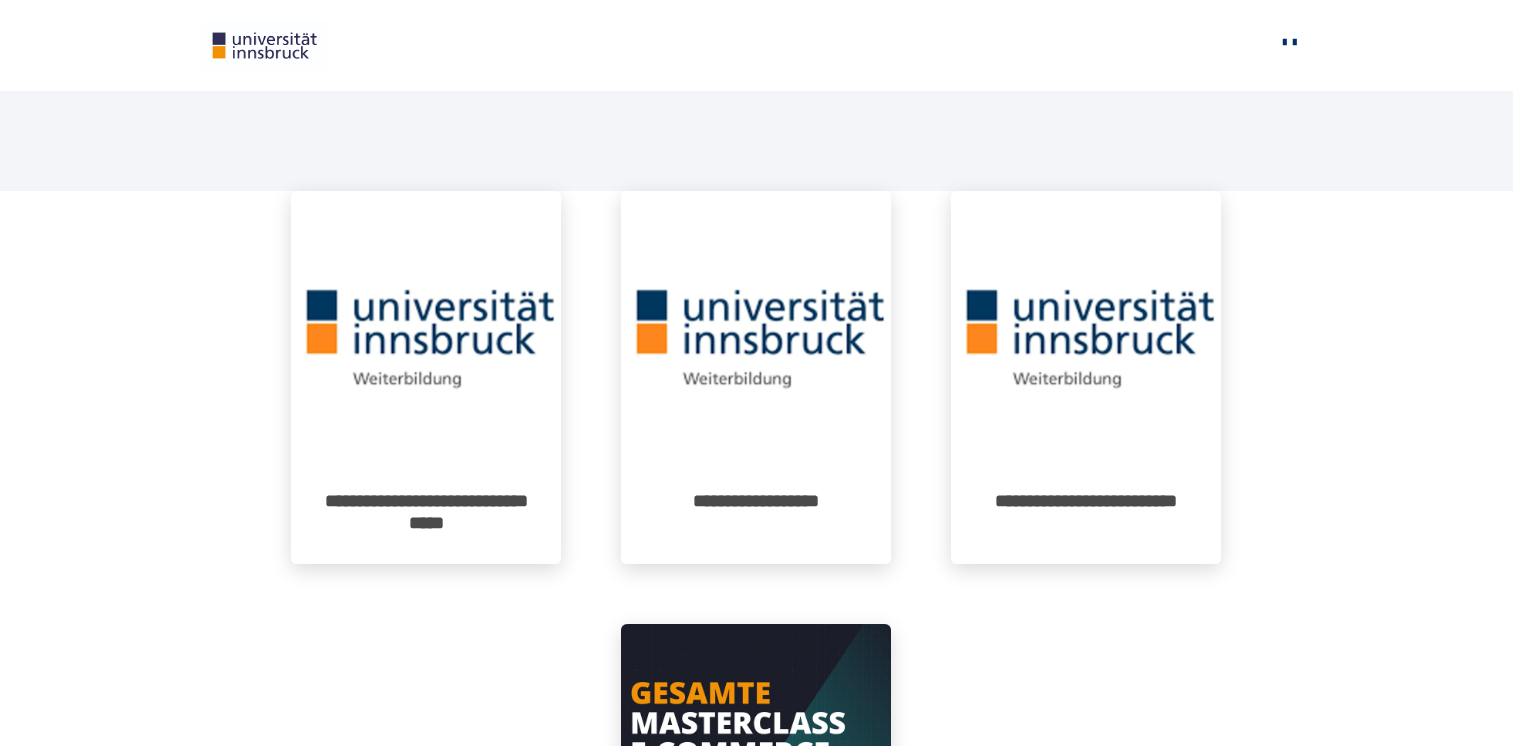 scroll, scrollTop: 0, scrollLeft: 0, axis: both 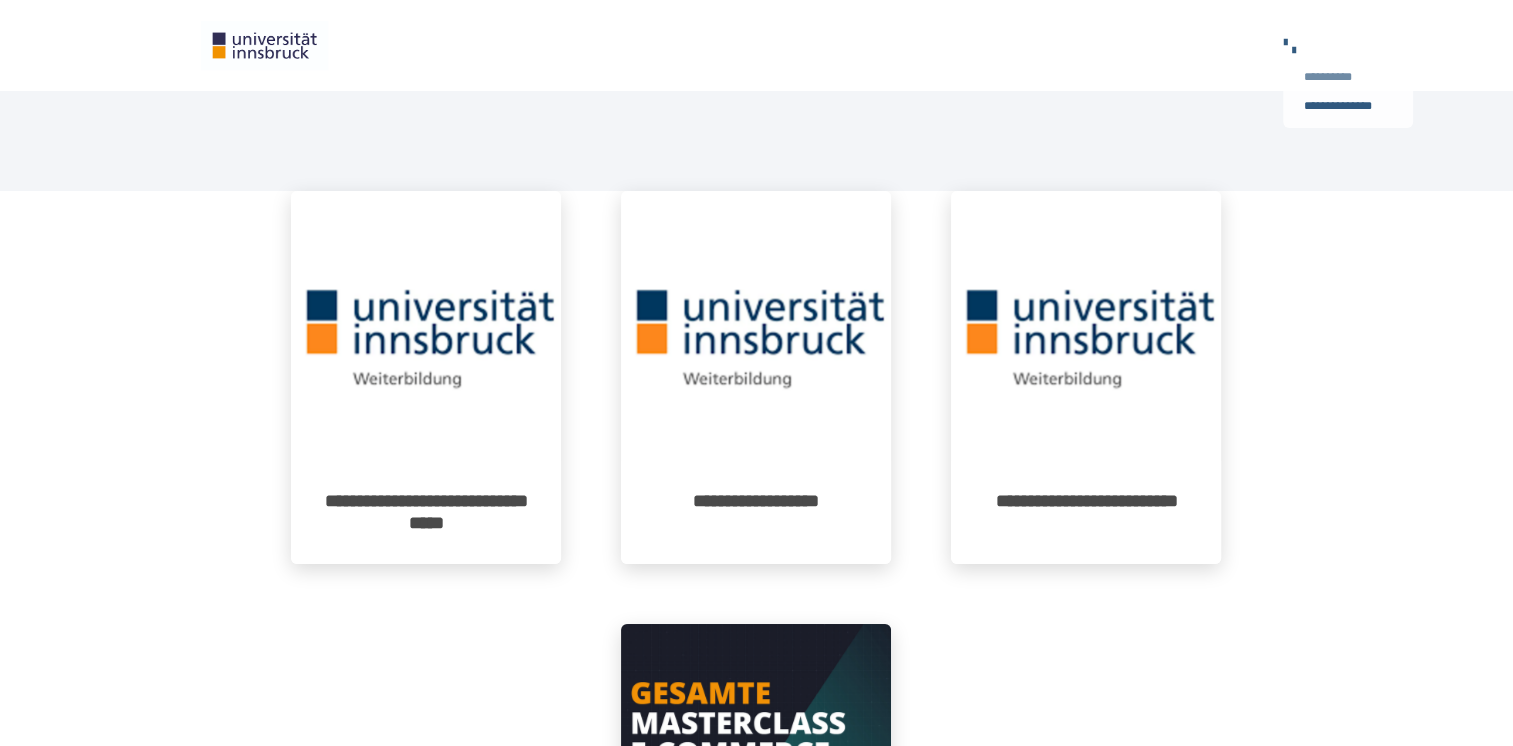 click on "**********" at bounding box center [1347, 77] 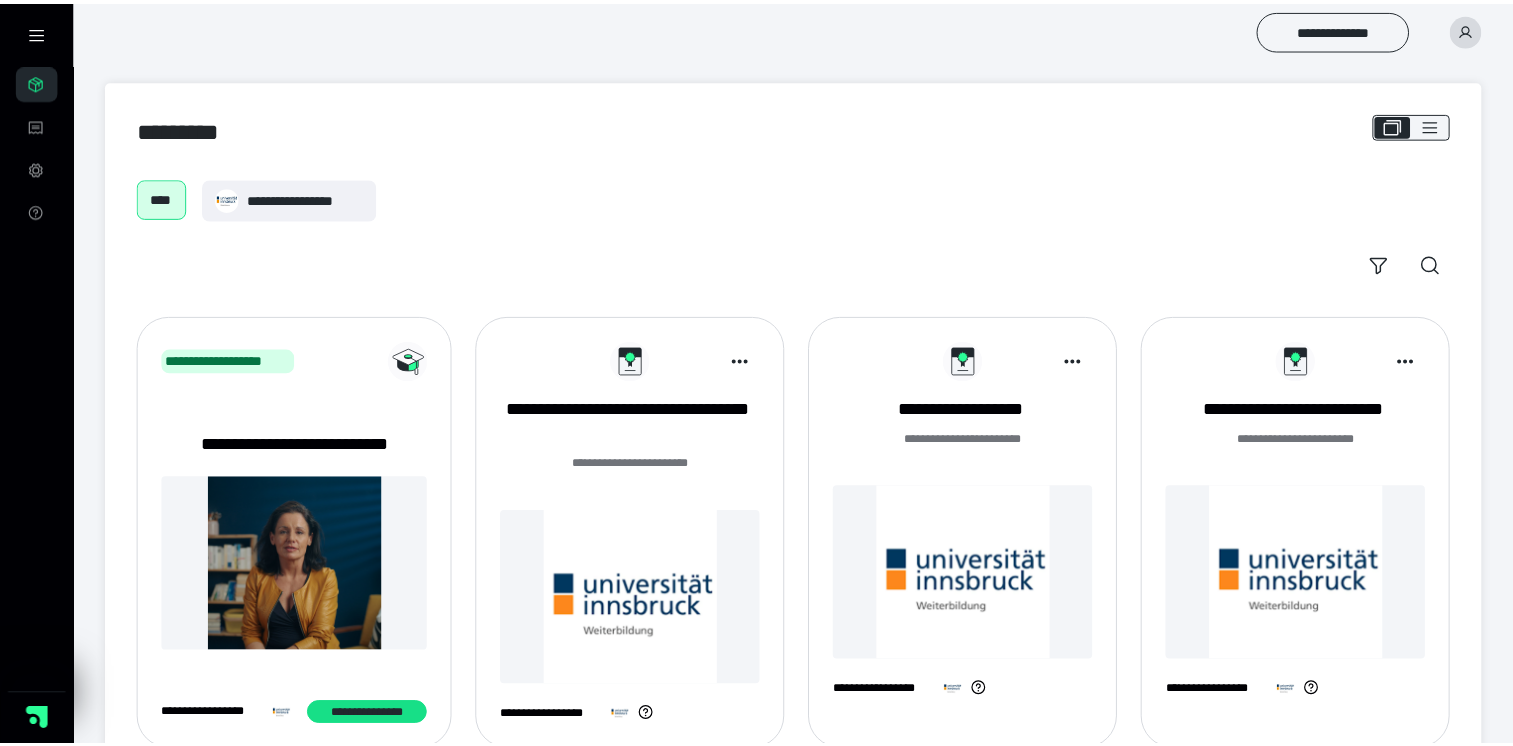 scroll, scrollTop: 0, scrollLeft: 0, axis: both 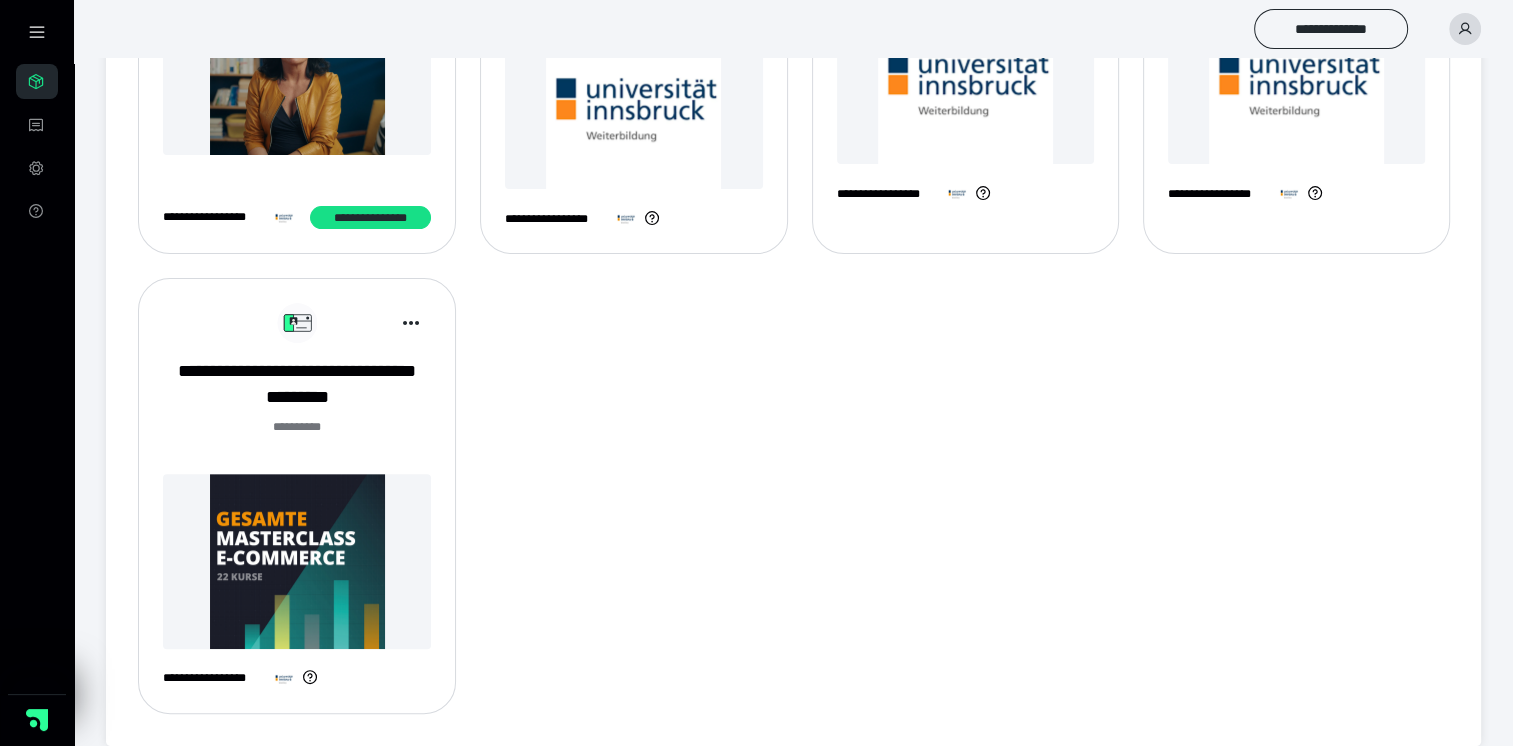 click at bounding box center [297, 561] 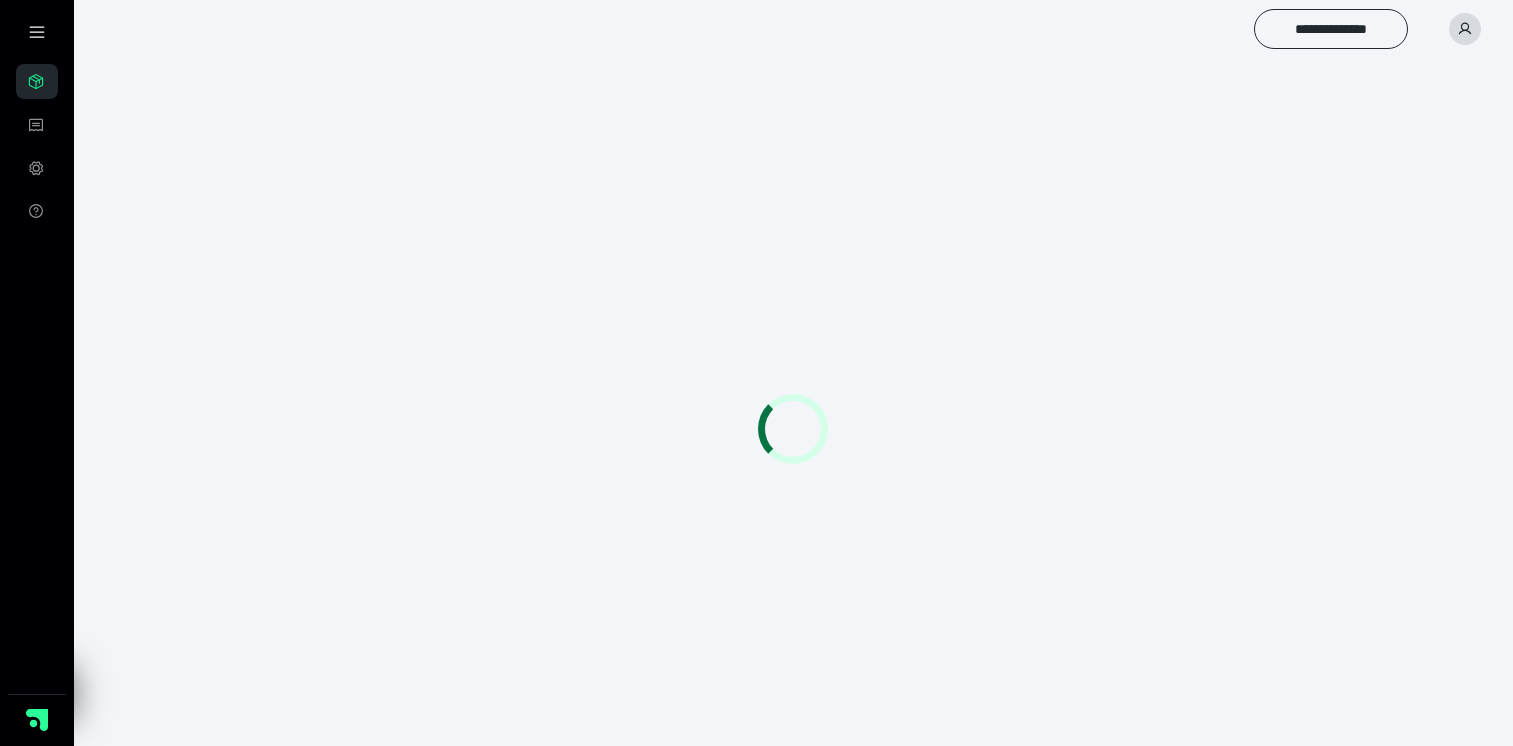scroll, scrollTop: 0, scrollLeft: 0, axis: both 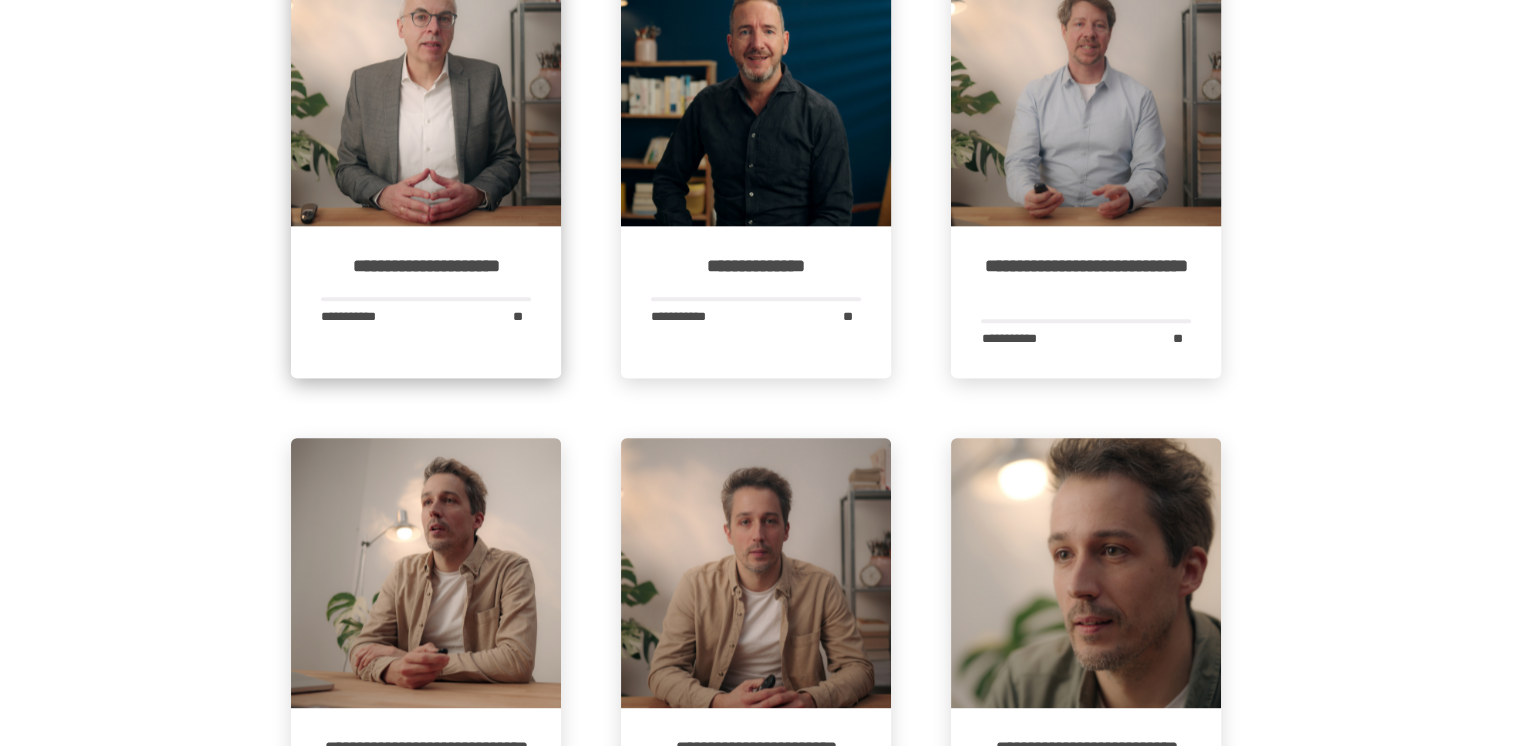 click on "**********" at bounding box center (426, 302) 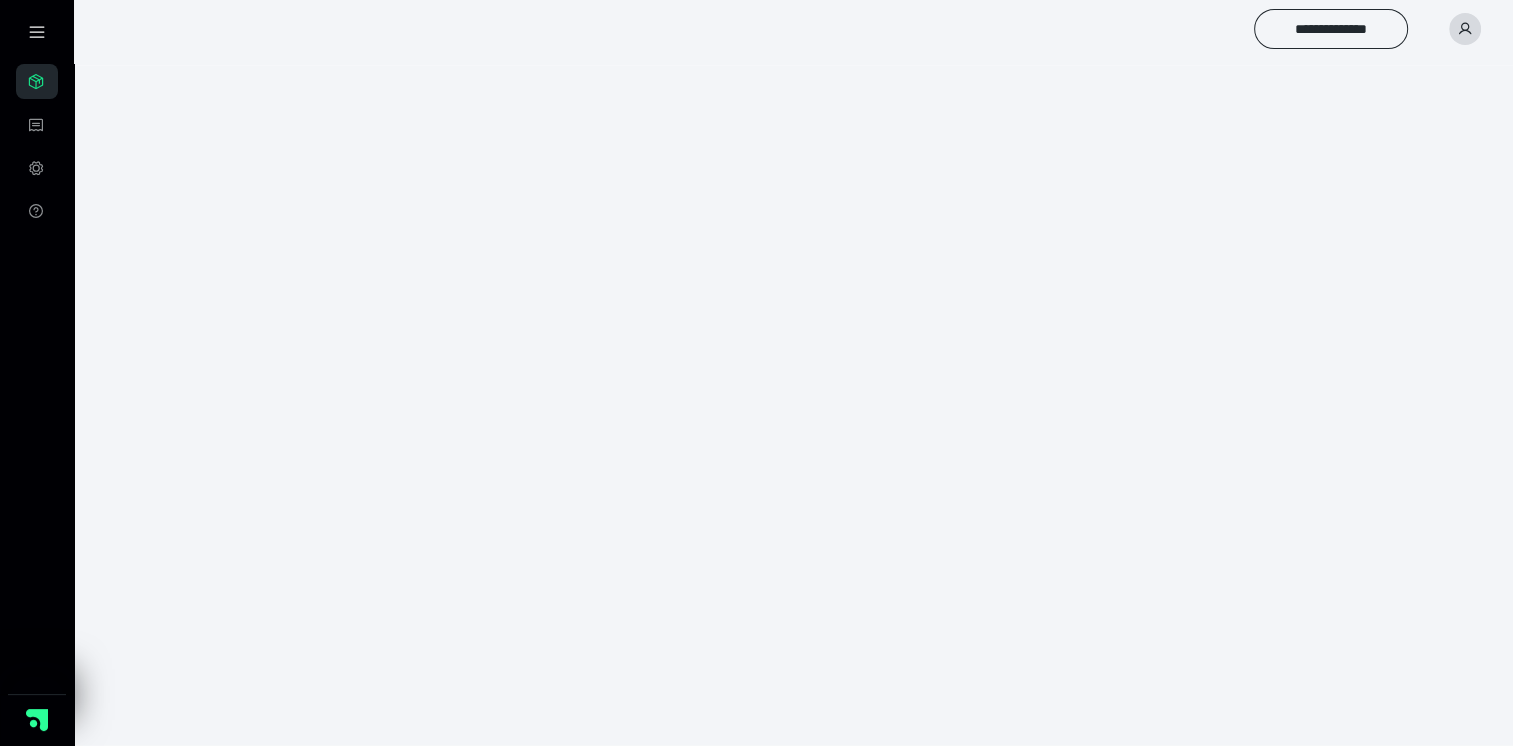 scroll, scrollTop: 56, scrollLeft: 0, axis: vertical 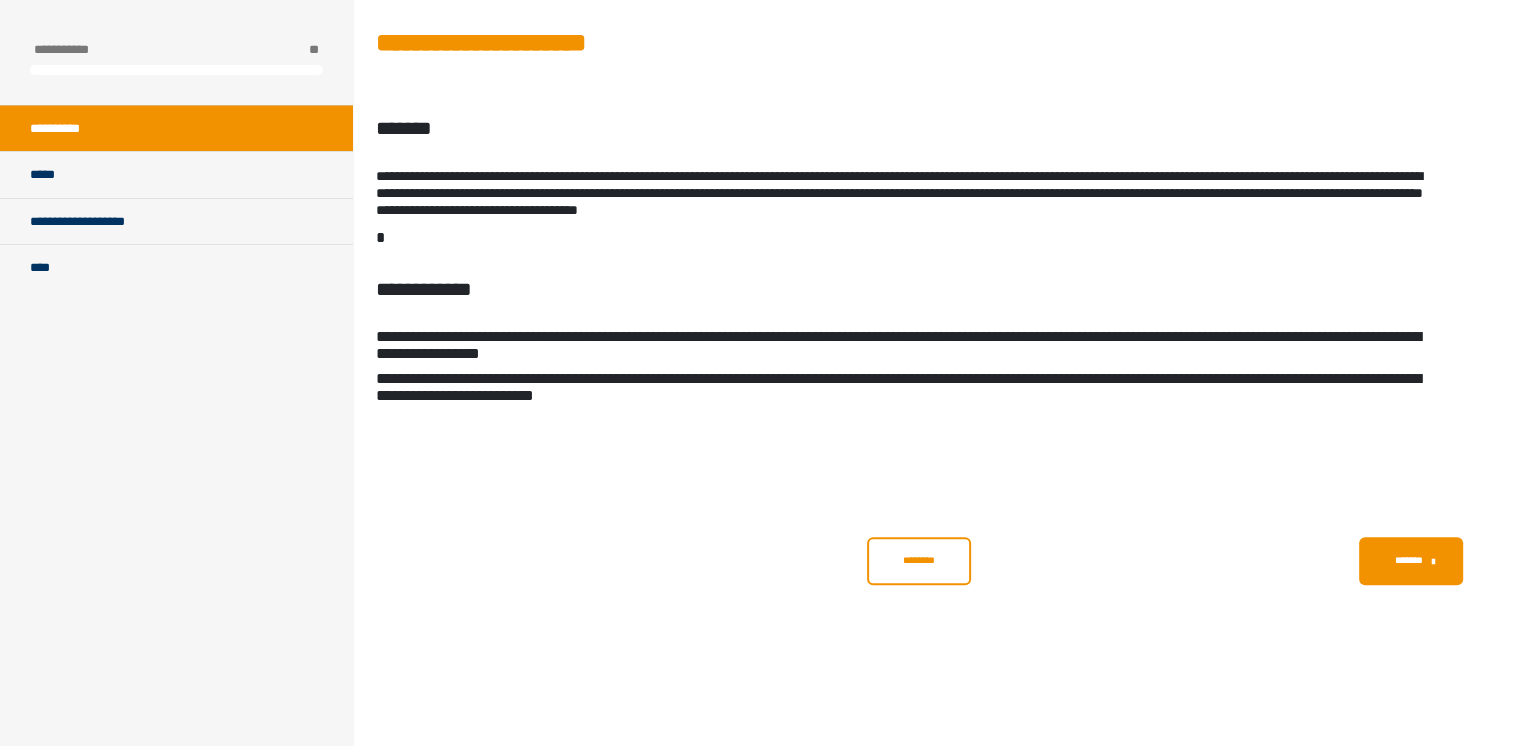 click on "********" at bounding box center (919, 560) 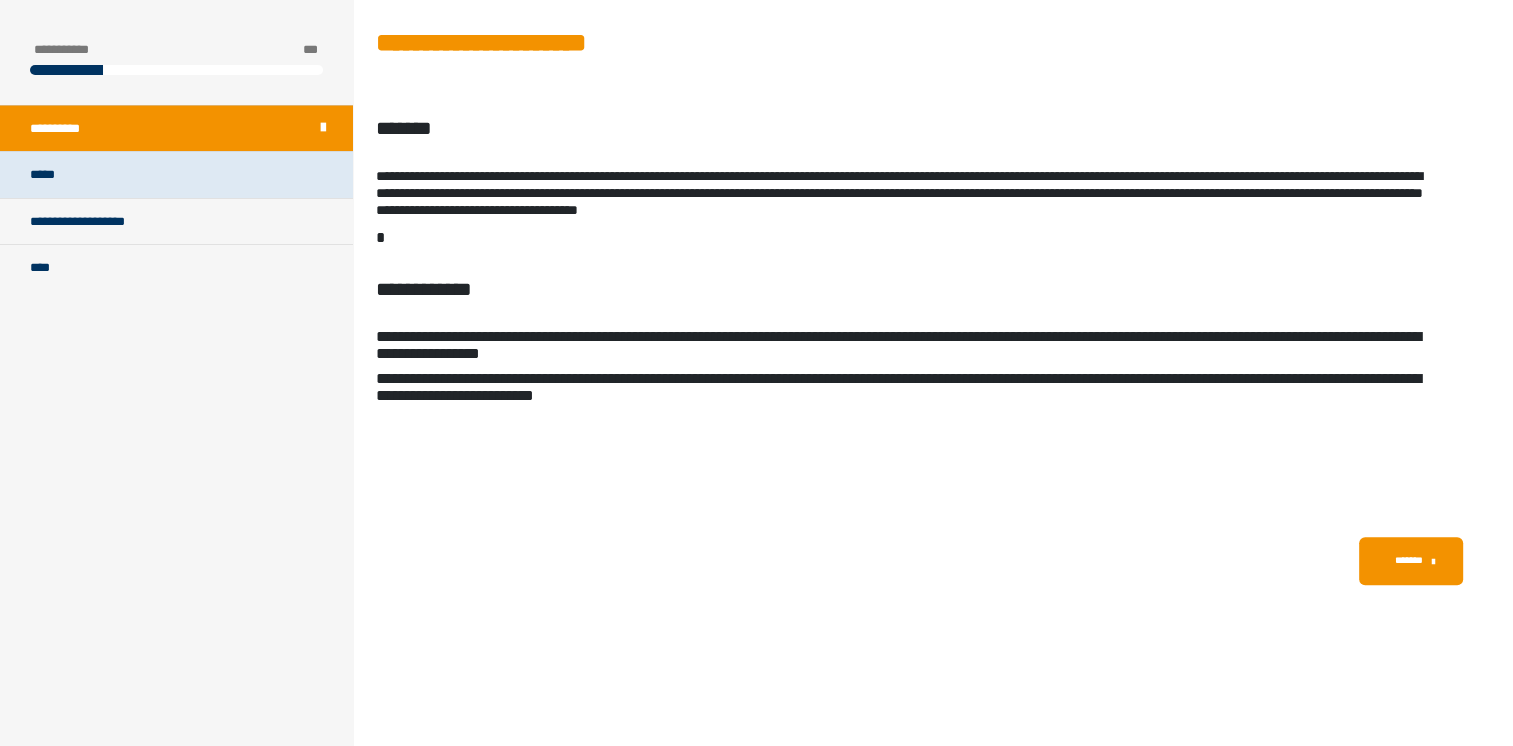 click on "*****" at bounding box center (176, 174) 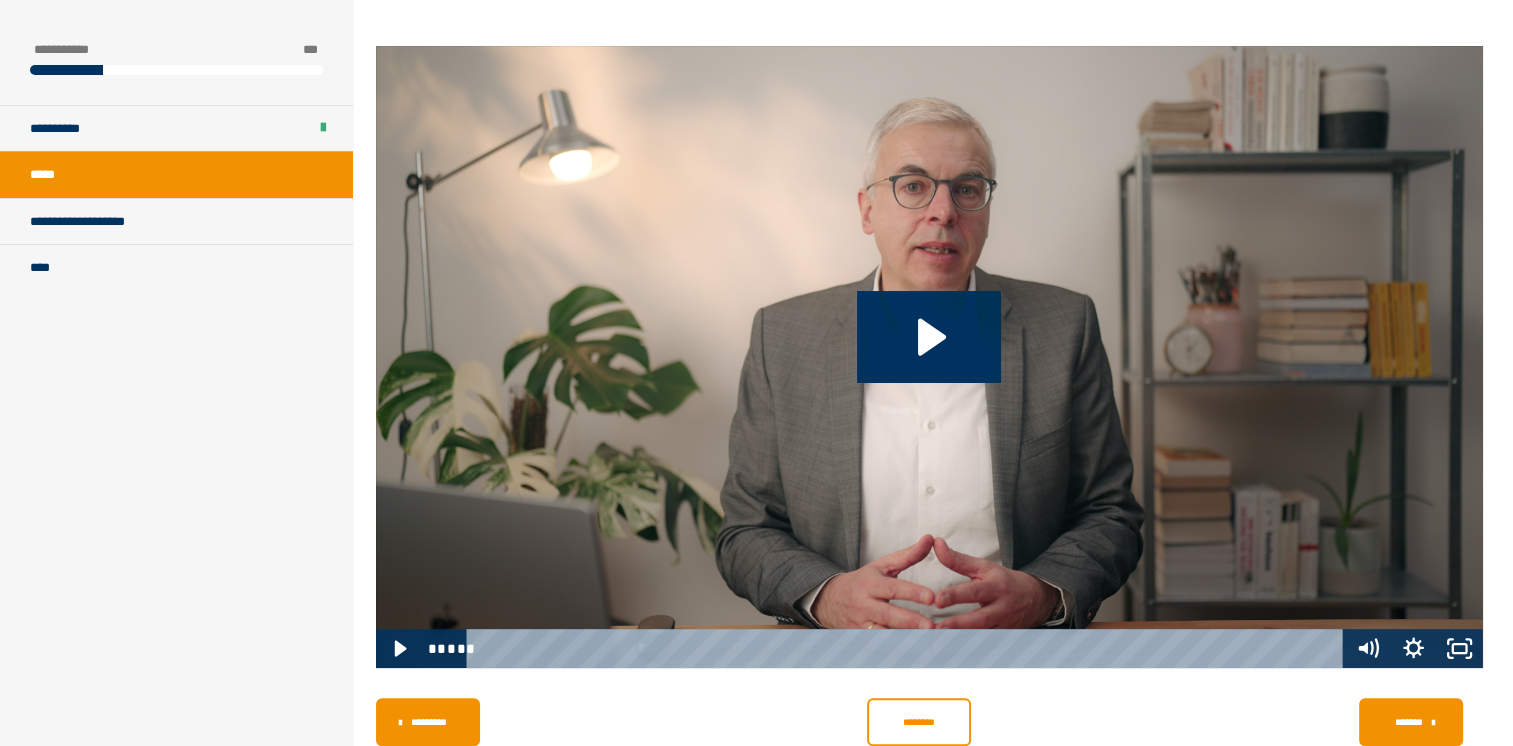 scroll, scrollTop: 575, scrollLeft: 0, axis: vertical 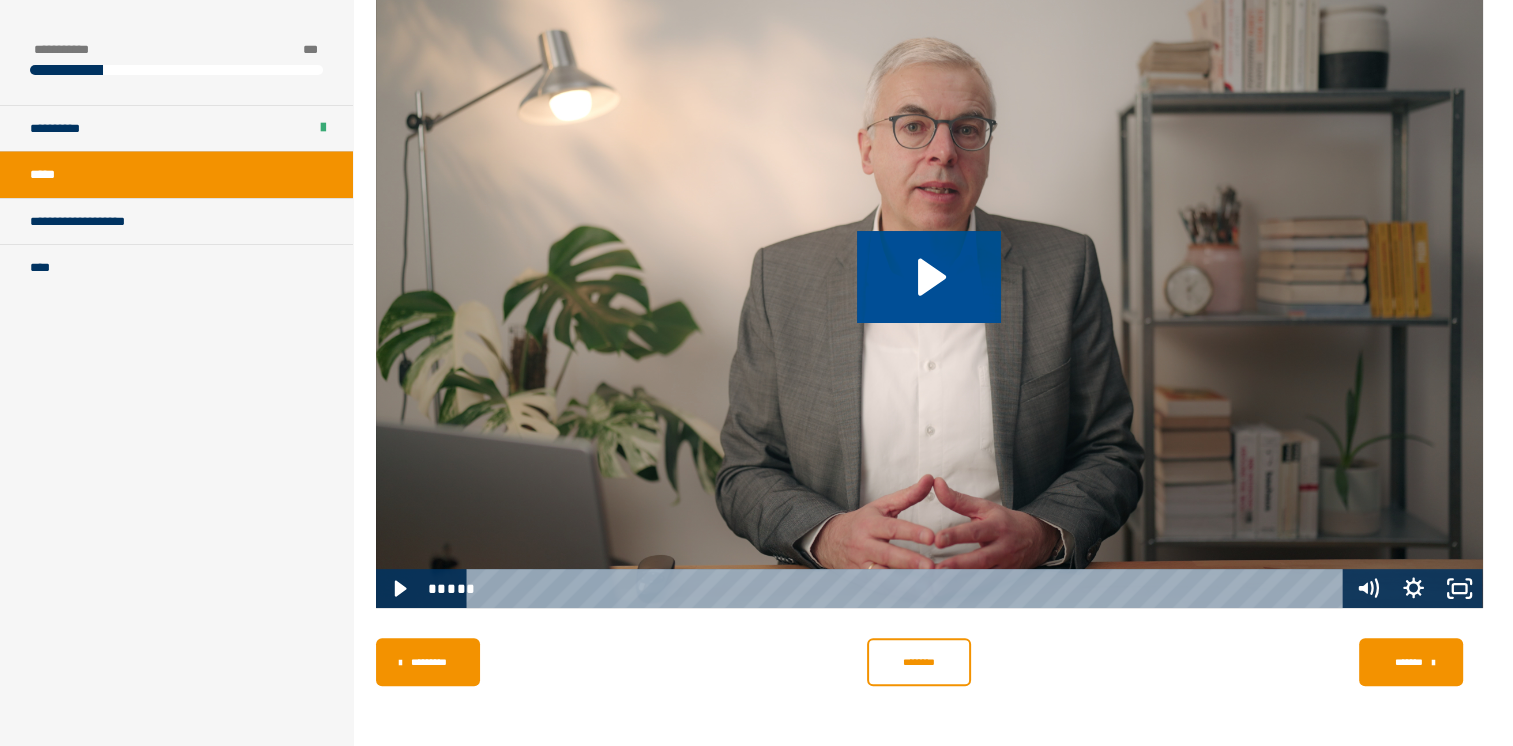 click 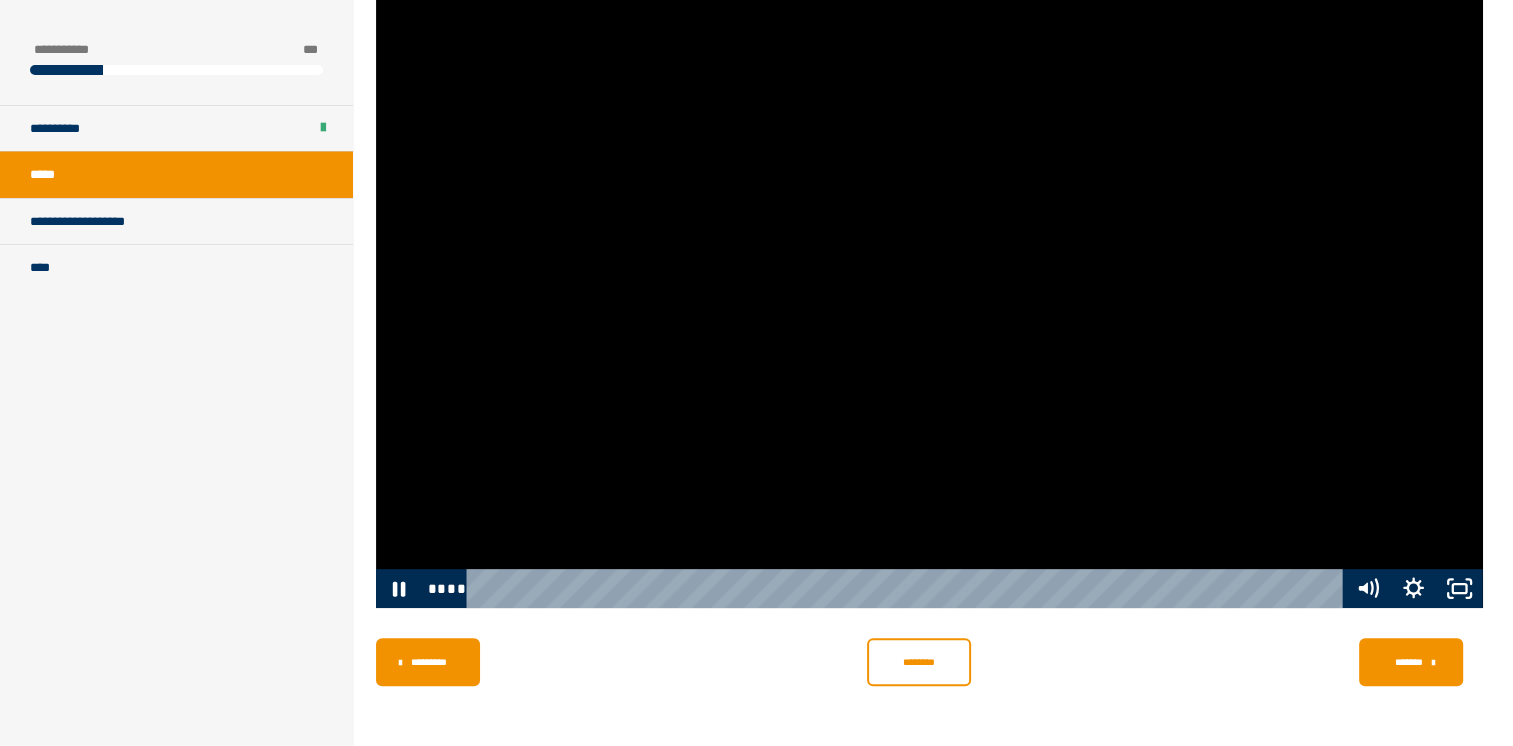 type 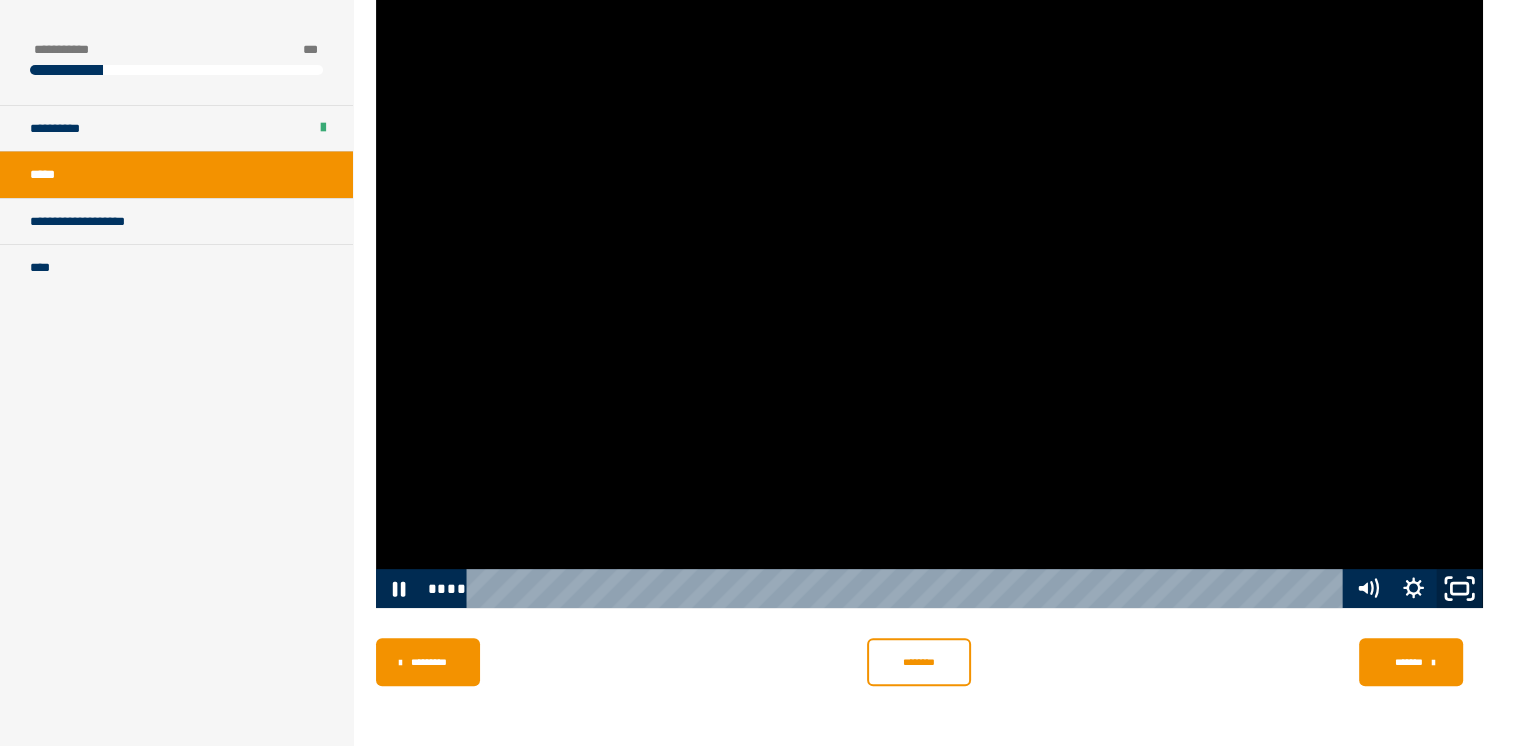 click 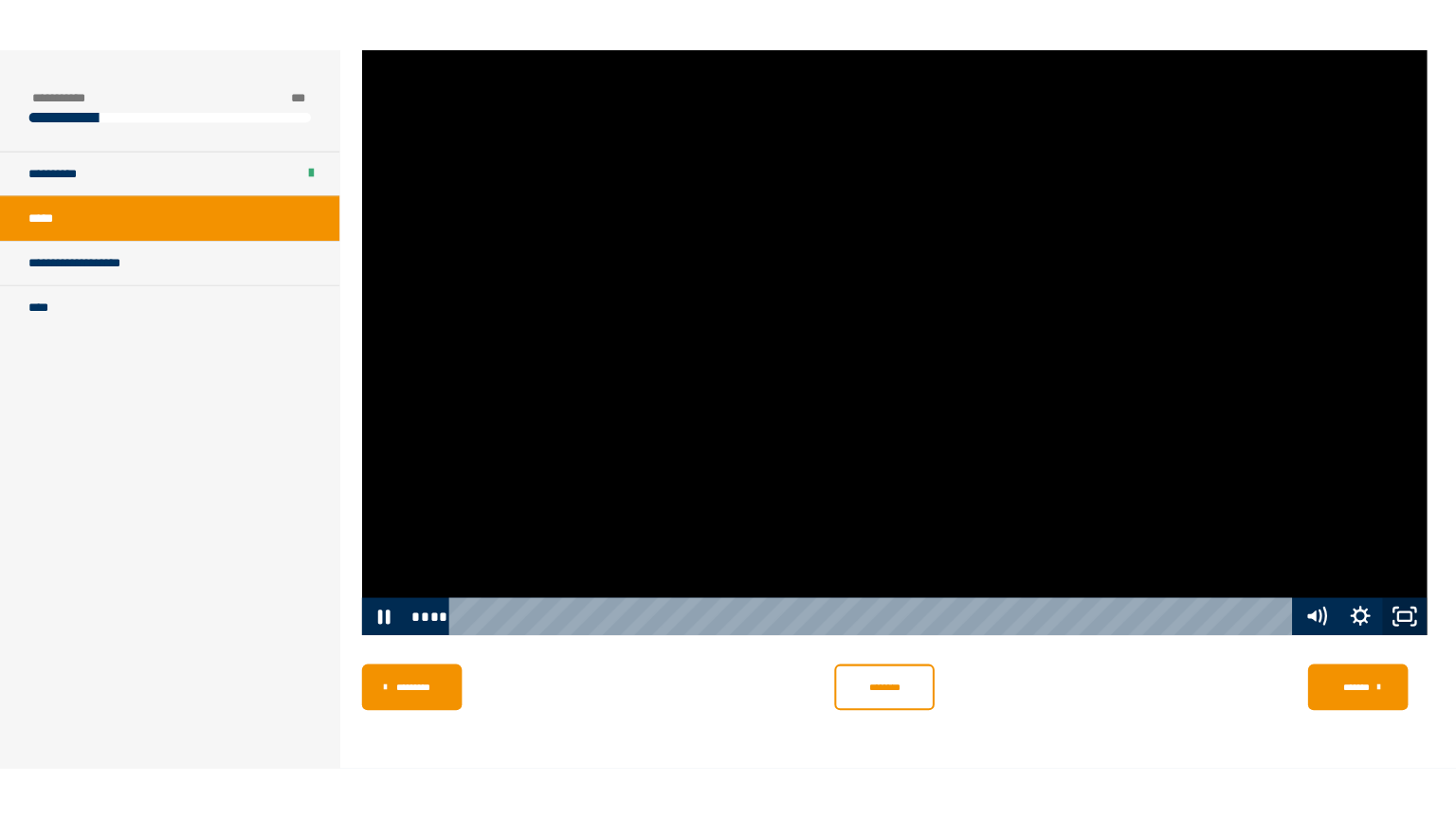 scroll, scrollTop: 446, scrollLeft: 0, axis: vertical 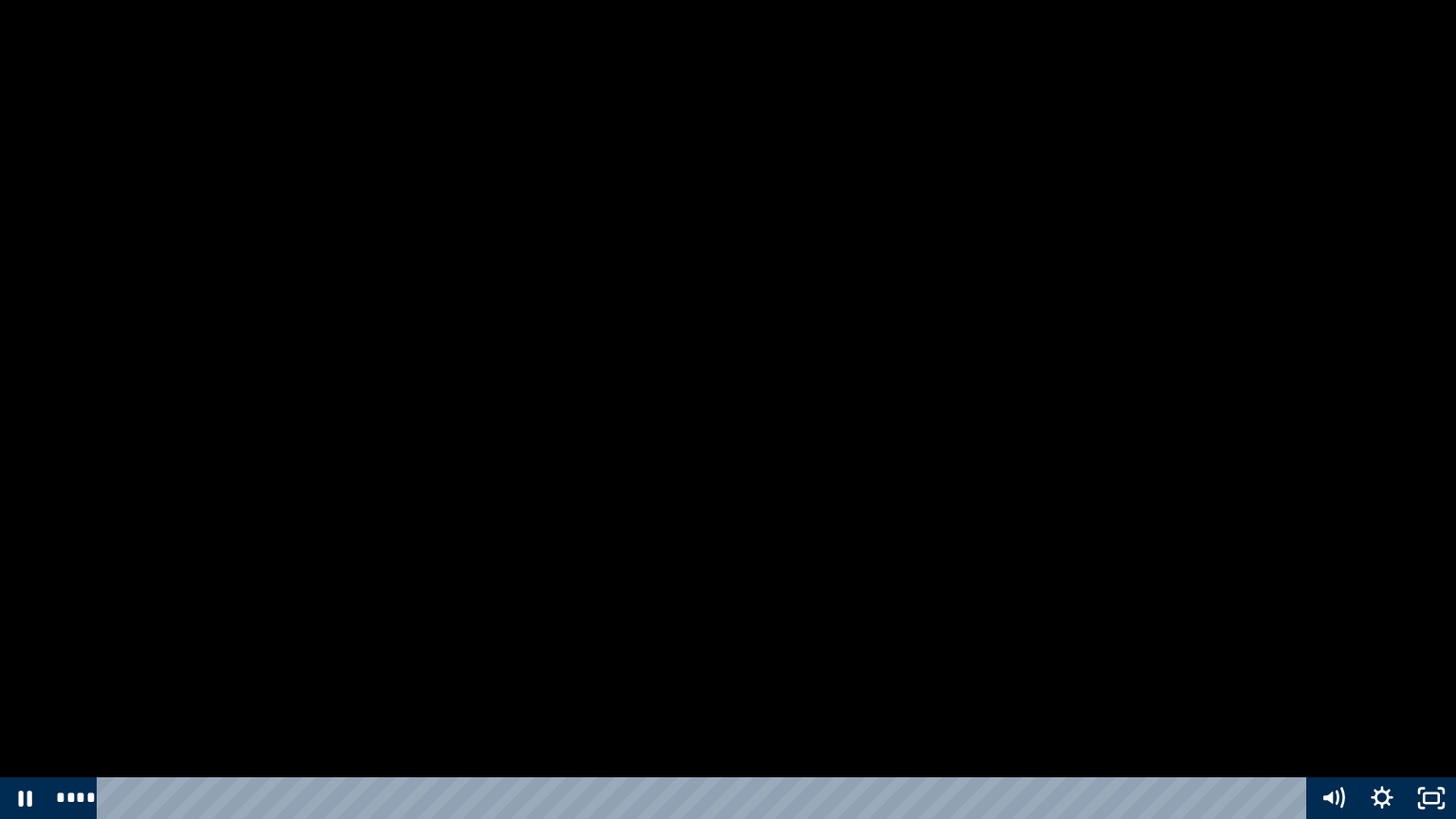 type 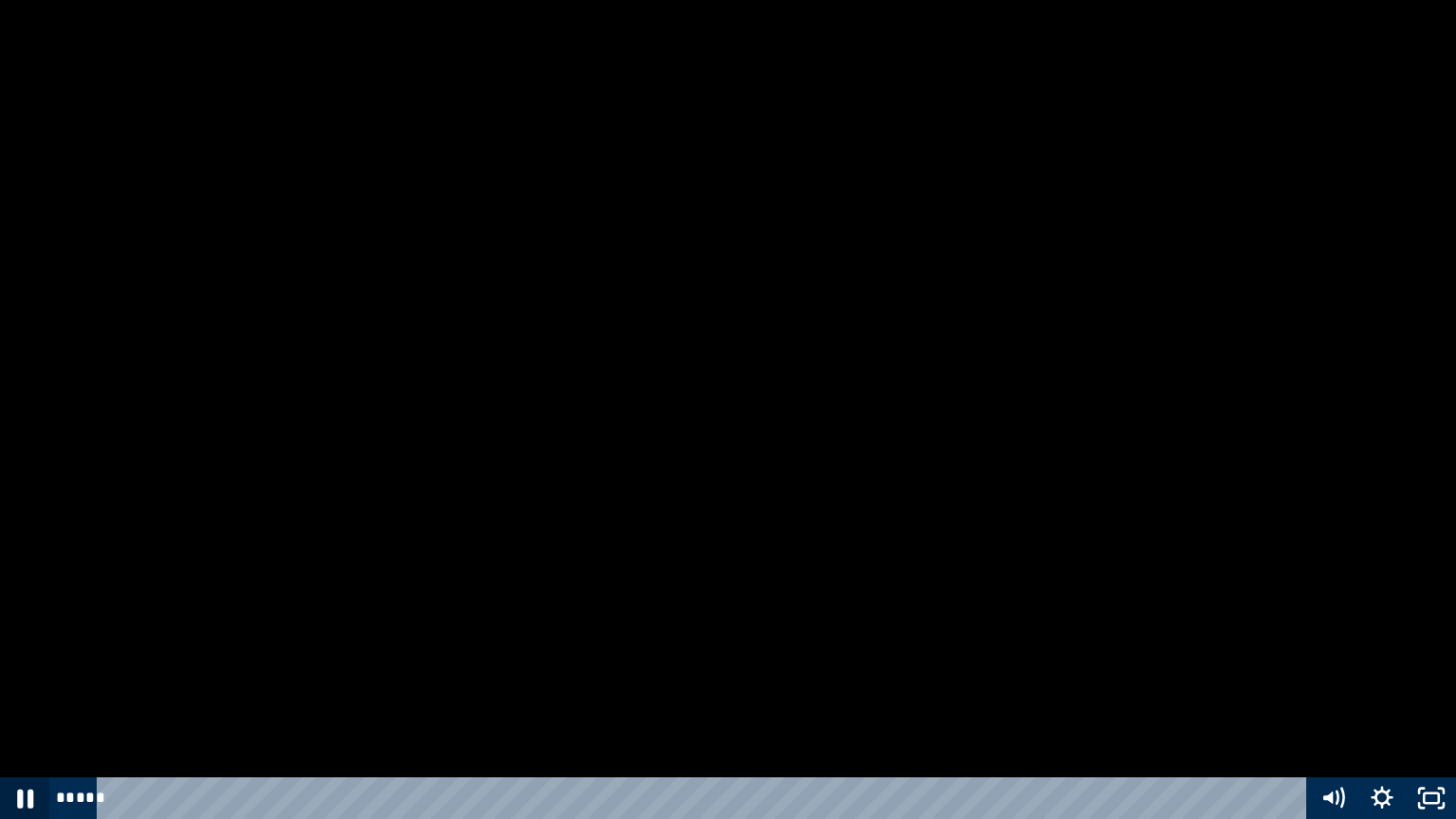 click 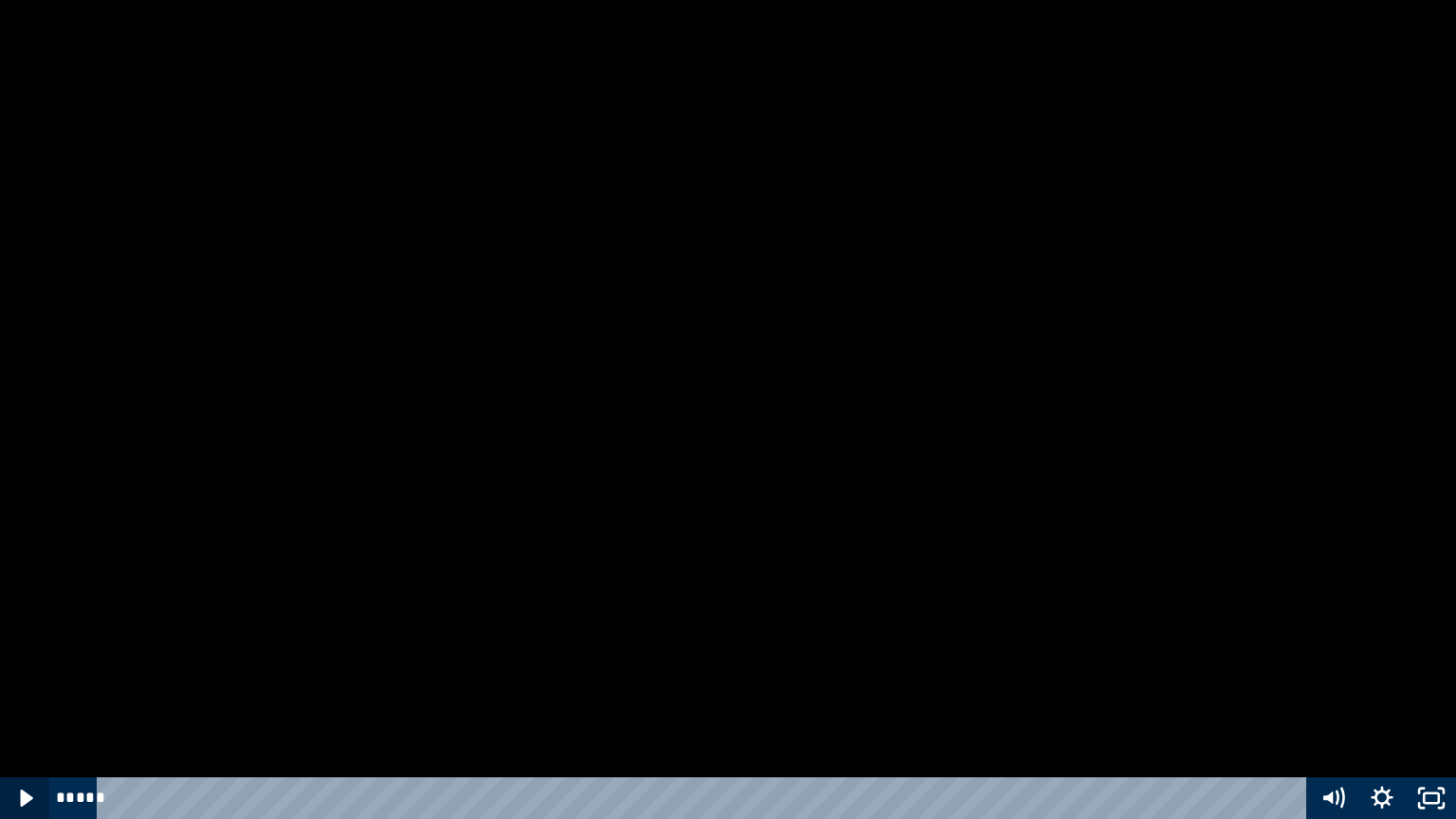 click 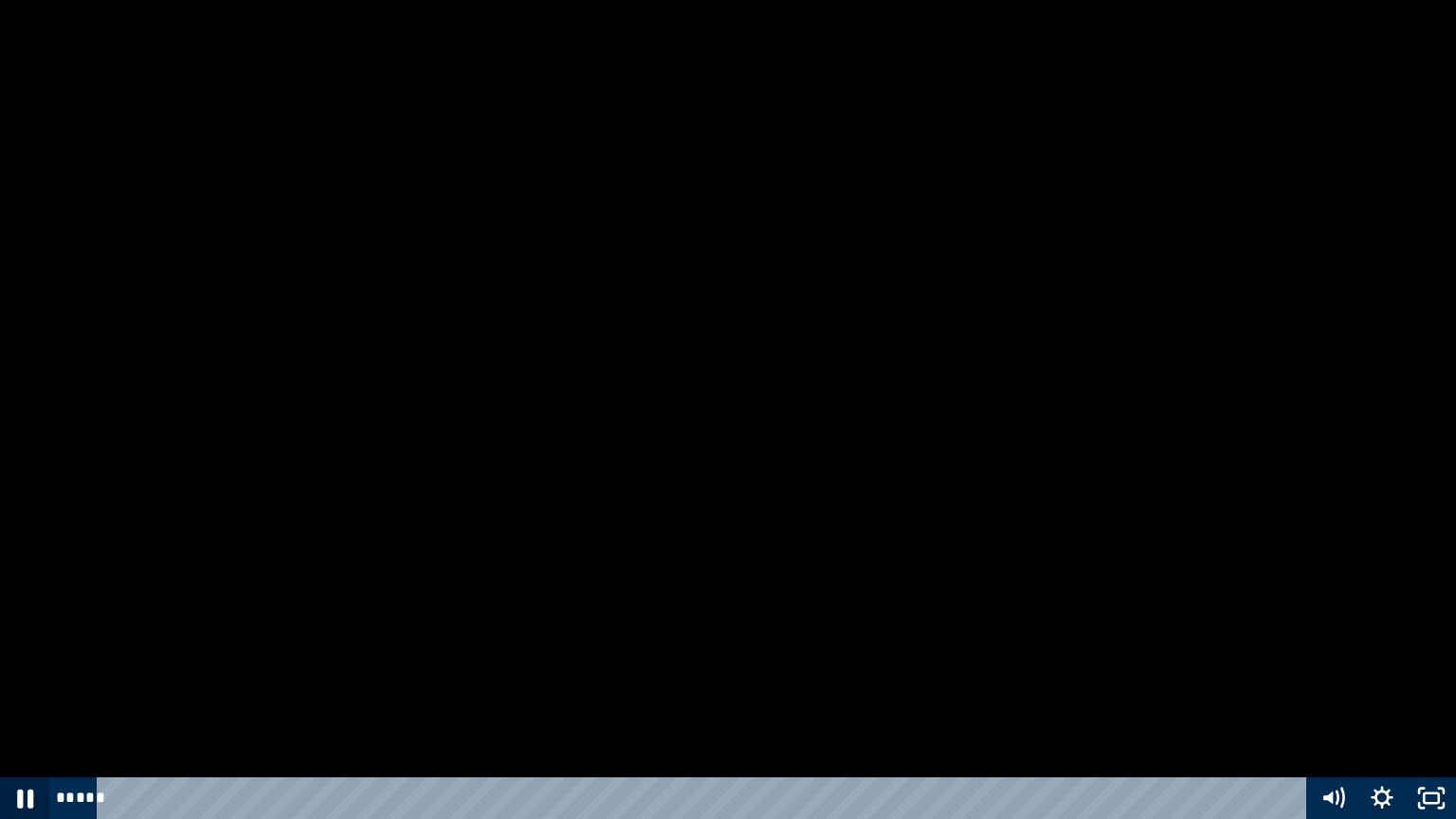 click 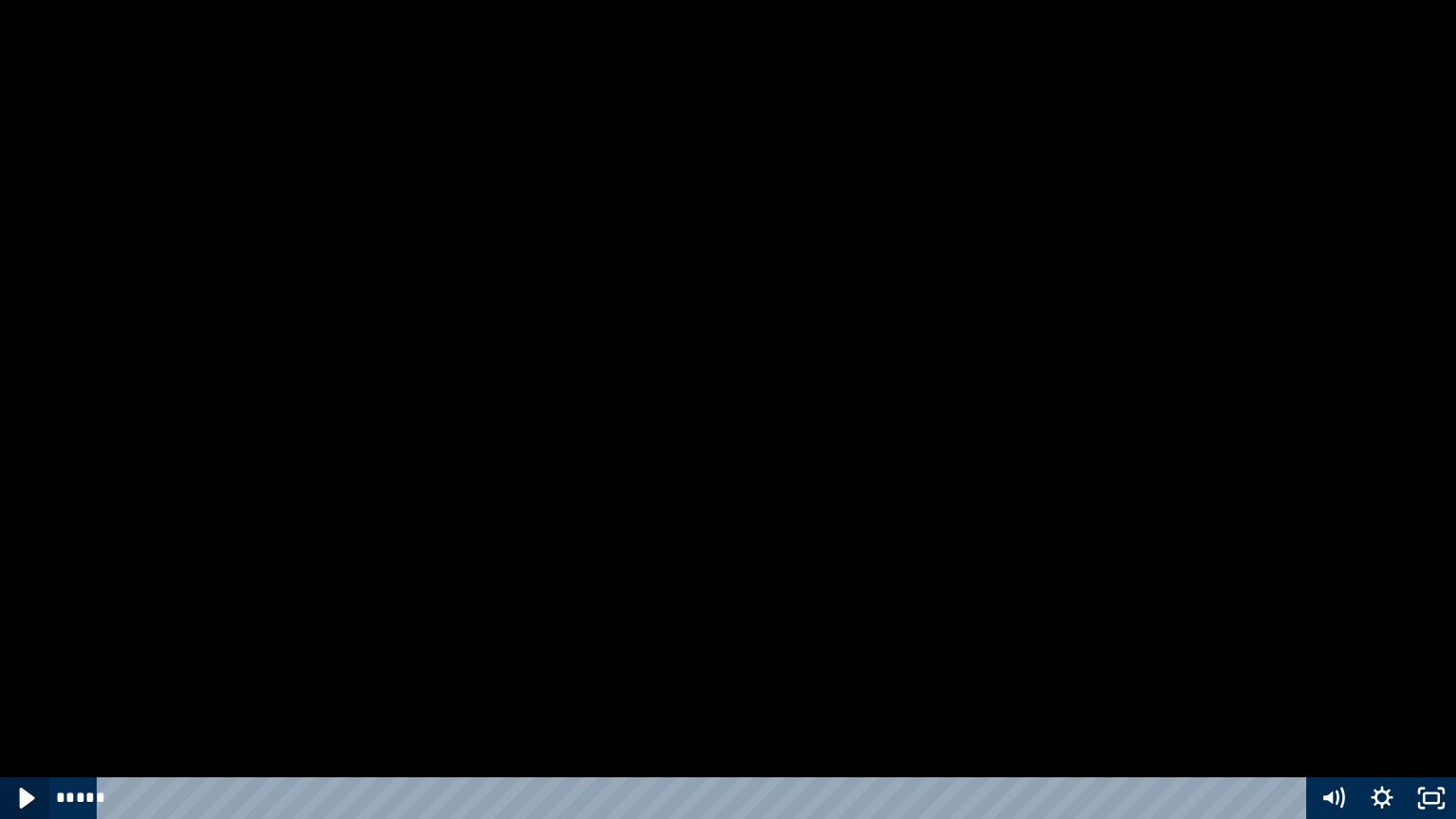 click 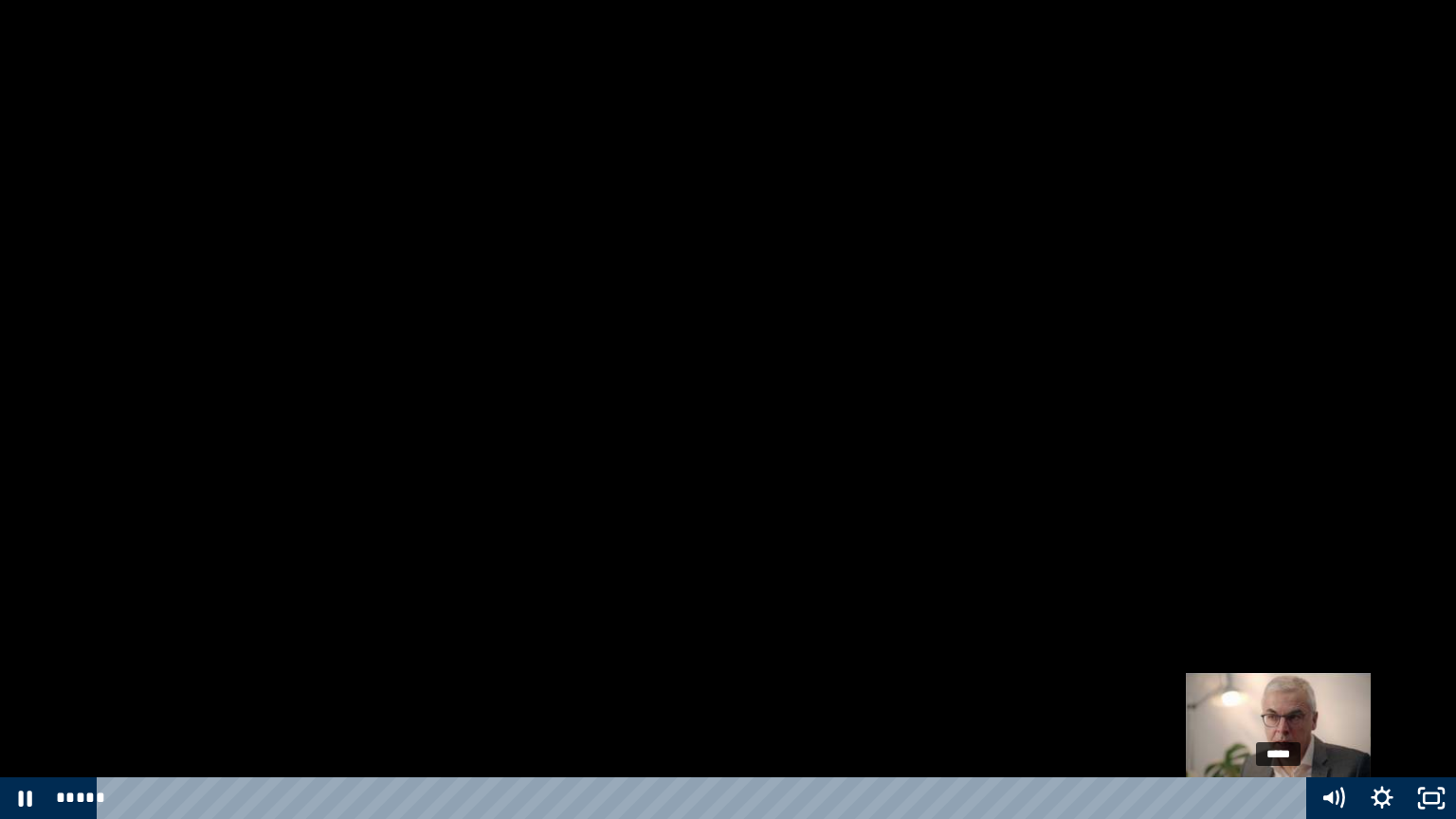 click on "*****" at bounding box center [705, 798] 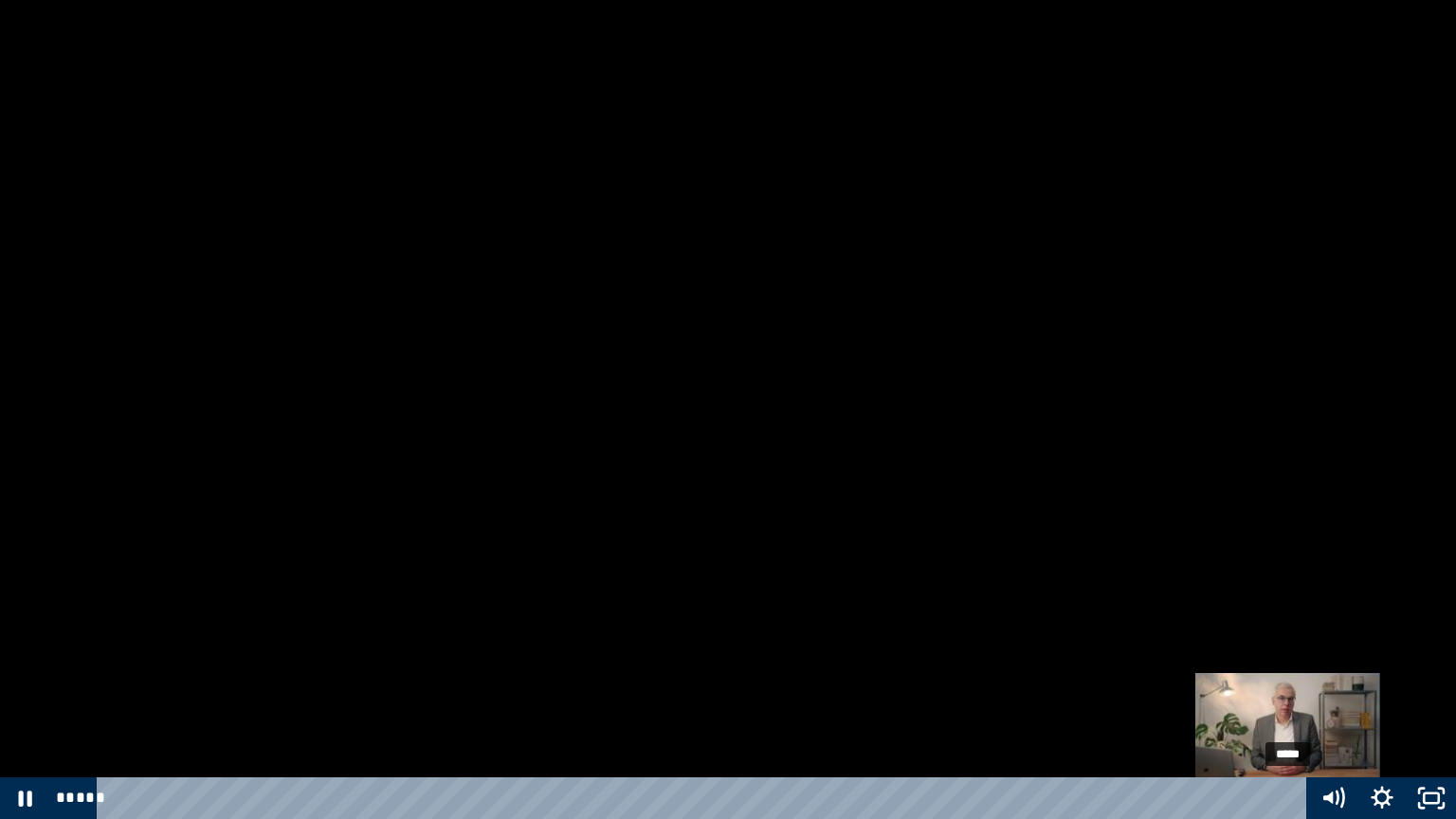 click on "*****" at bounding box center (705, 798) 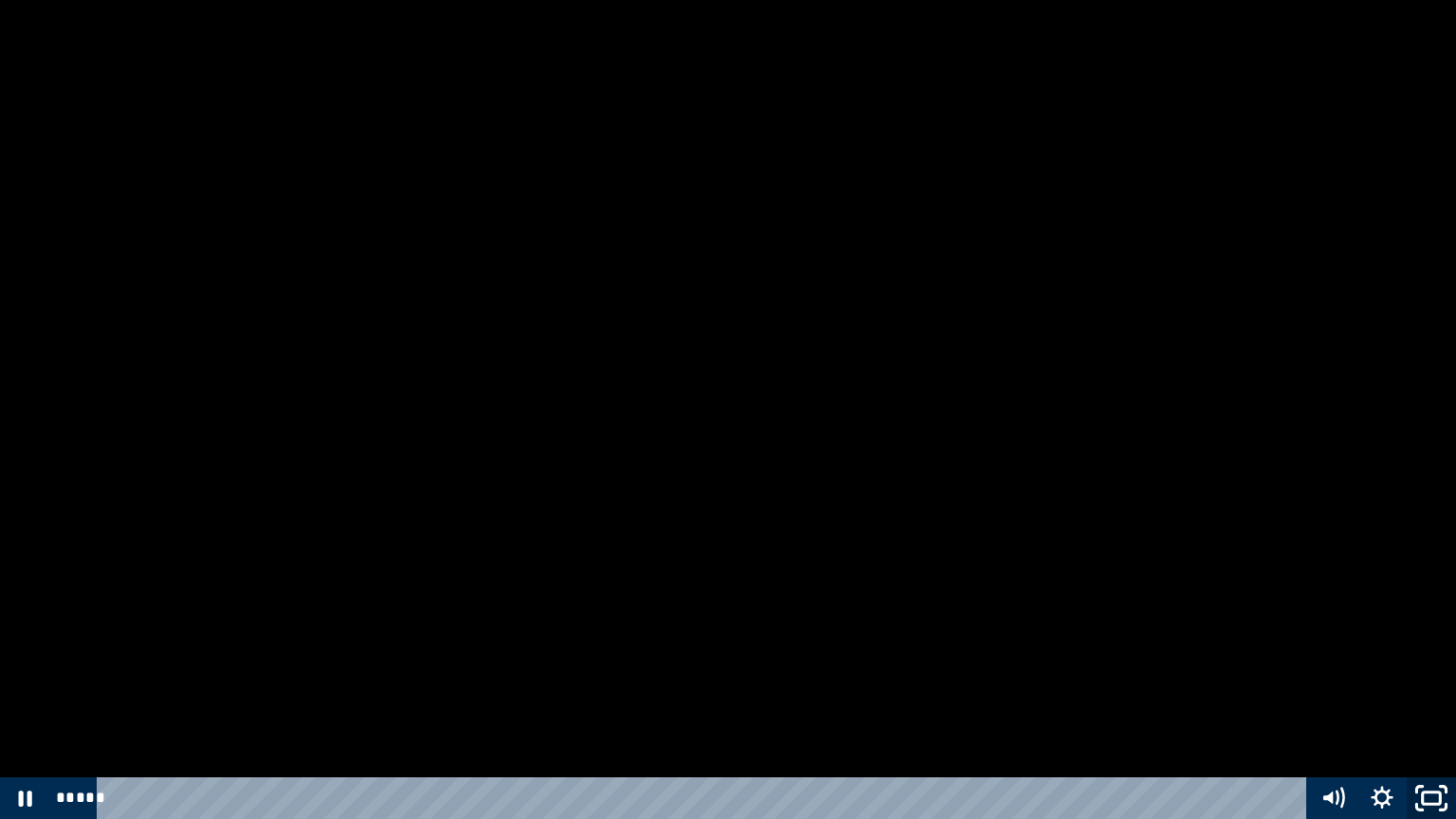 click 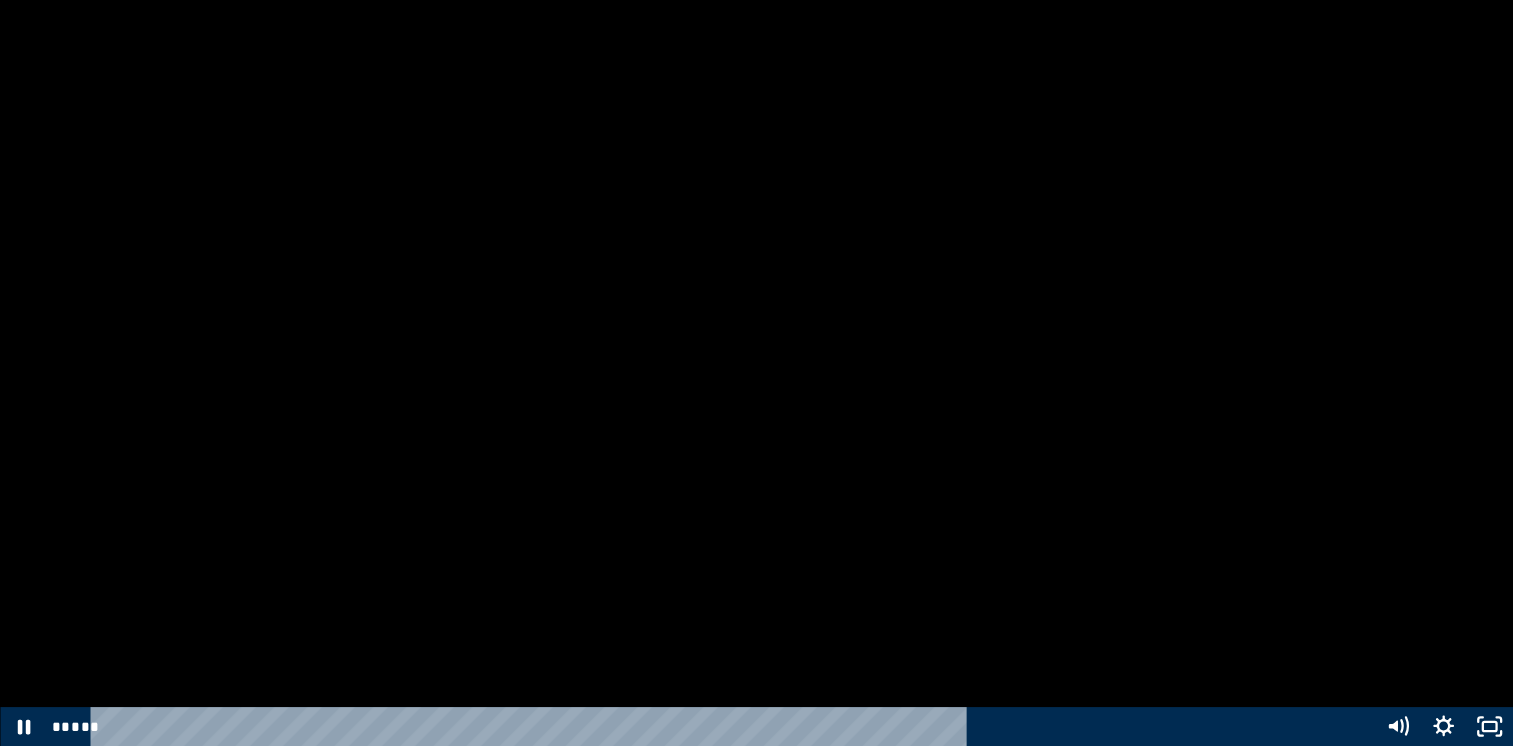 scroll, scrollTop: 575, scrollLeft: 0, axis: vertical 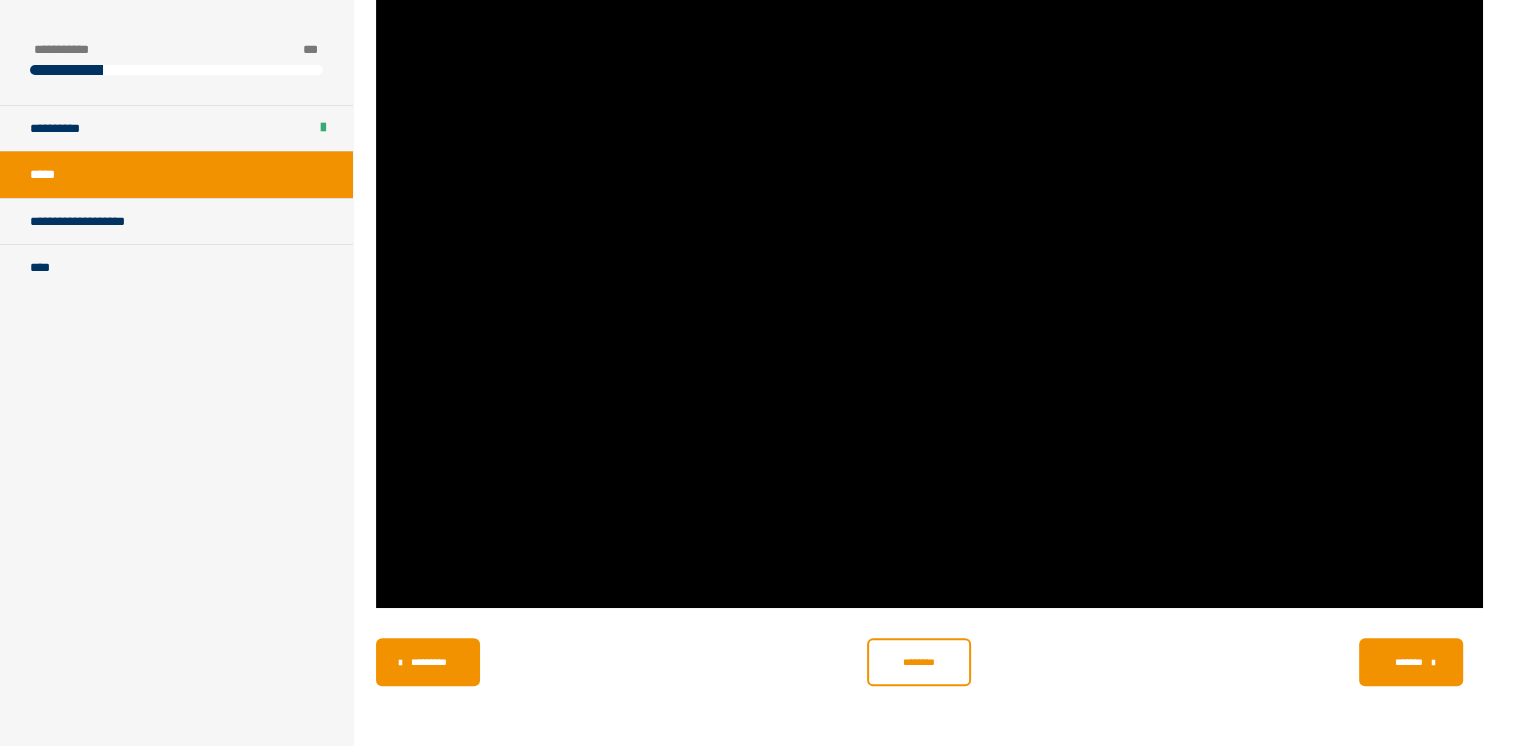 click on "********" at bounding box center [919, 662] 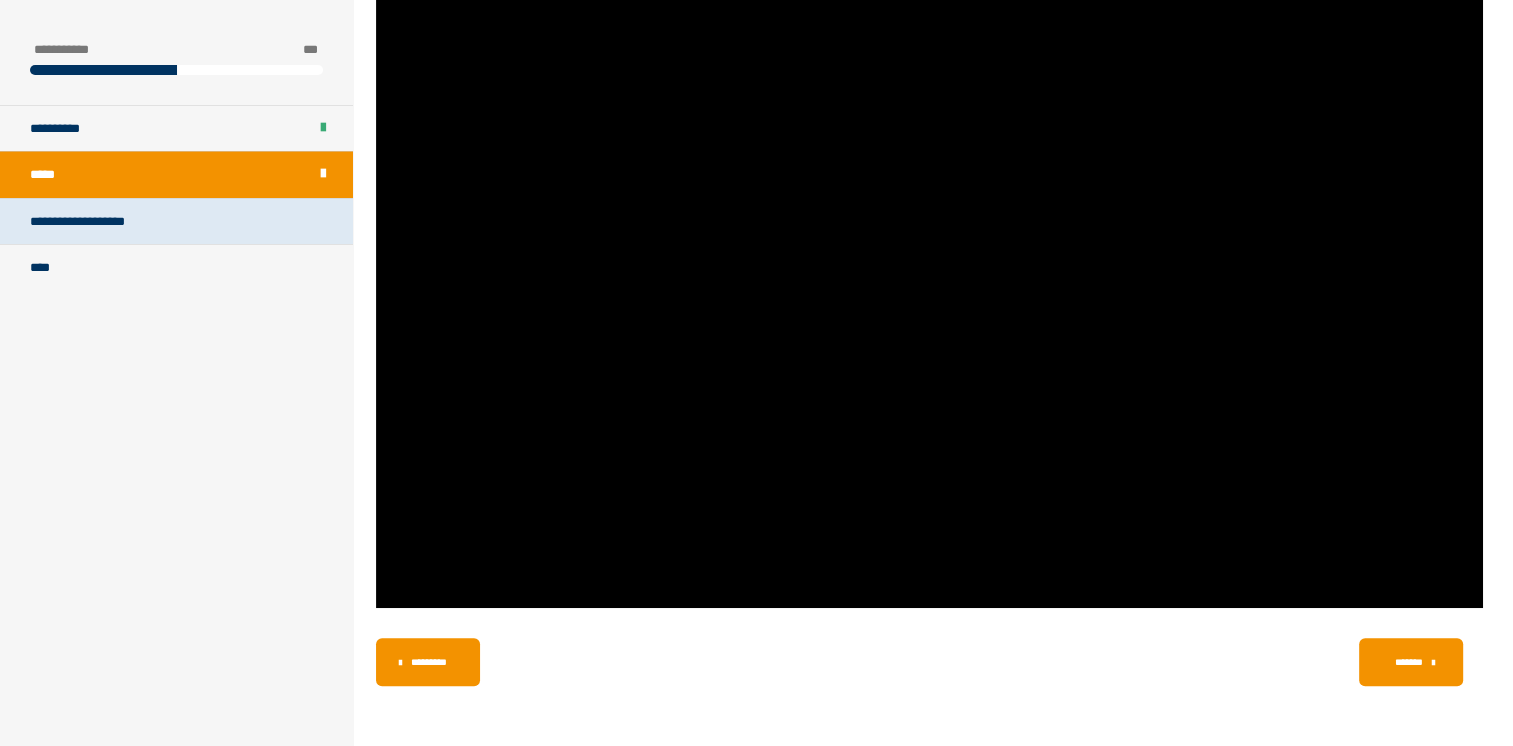 click on "**********" at bounding box center [88, 222] 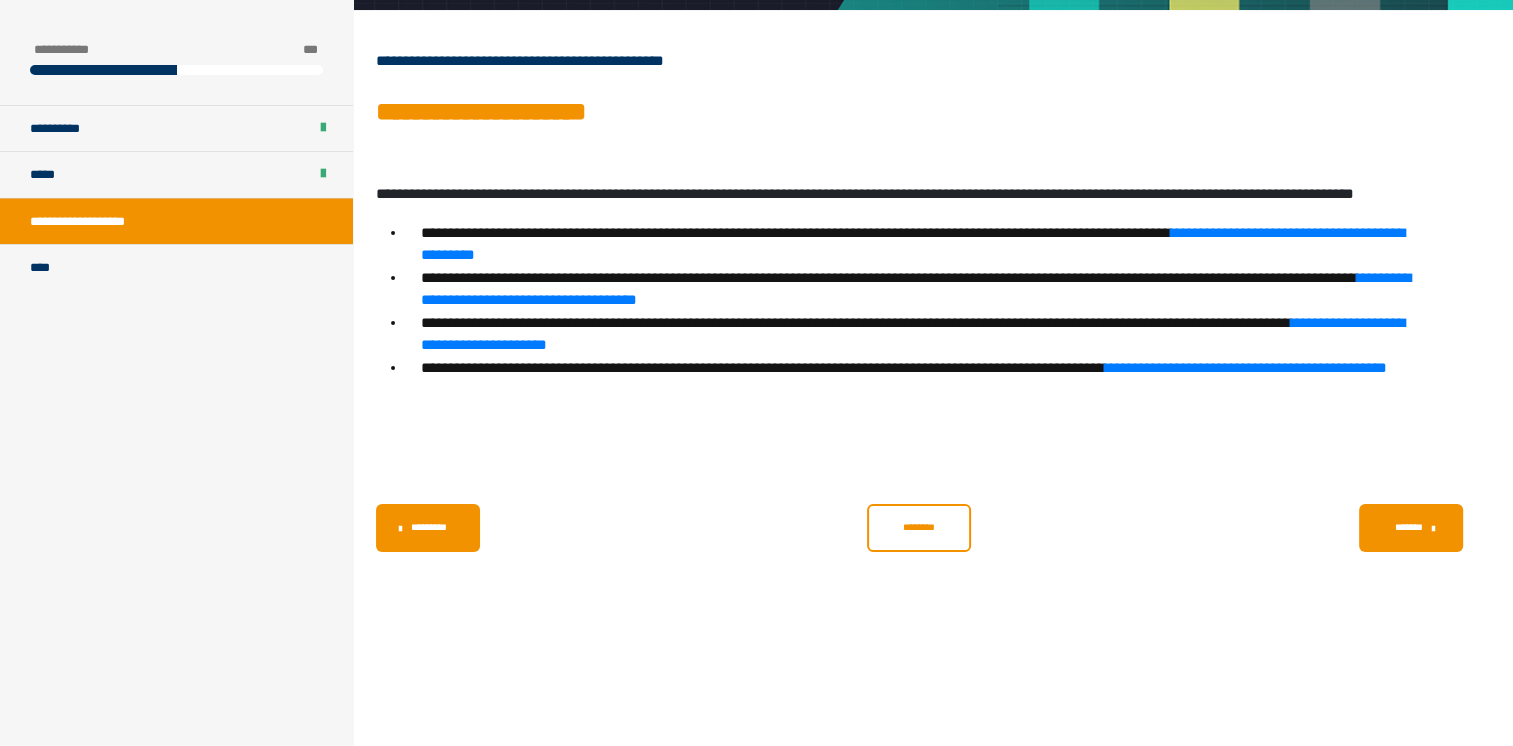 click on "********" at bounding box center (919, 527) 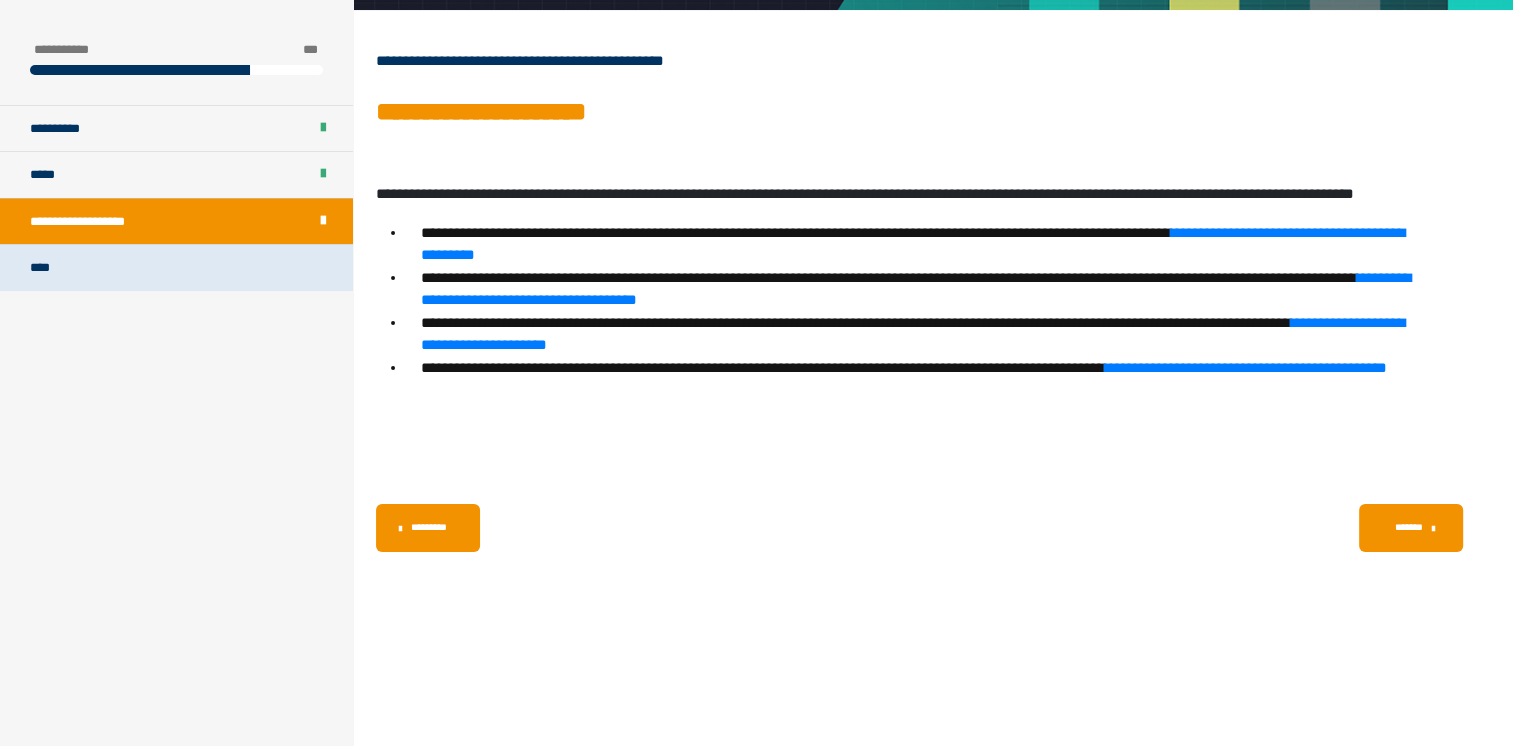 click on "****" at bounding box center (43, 268) 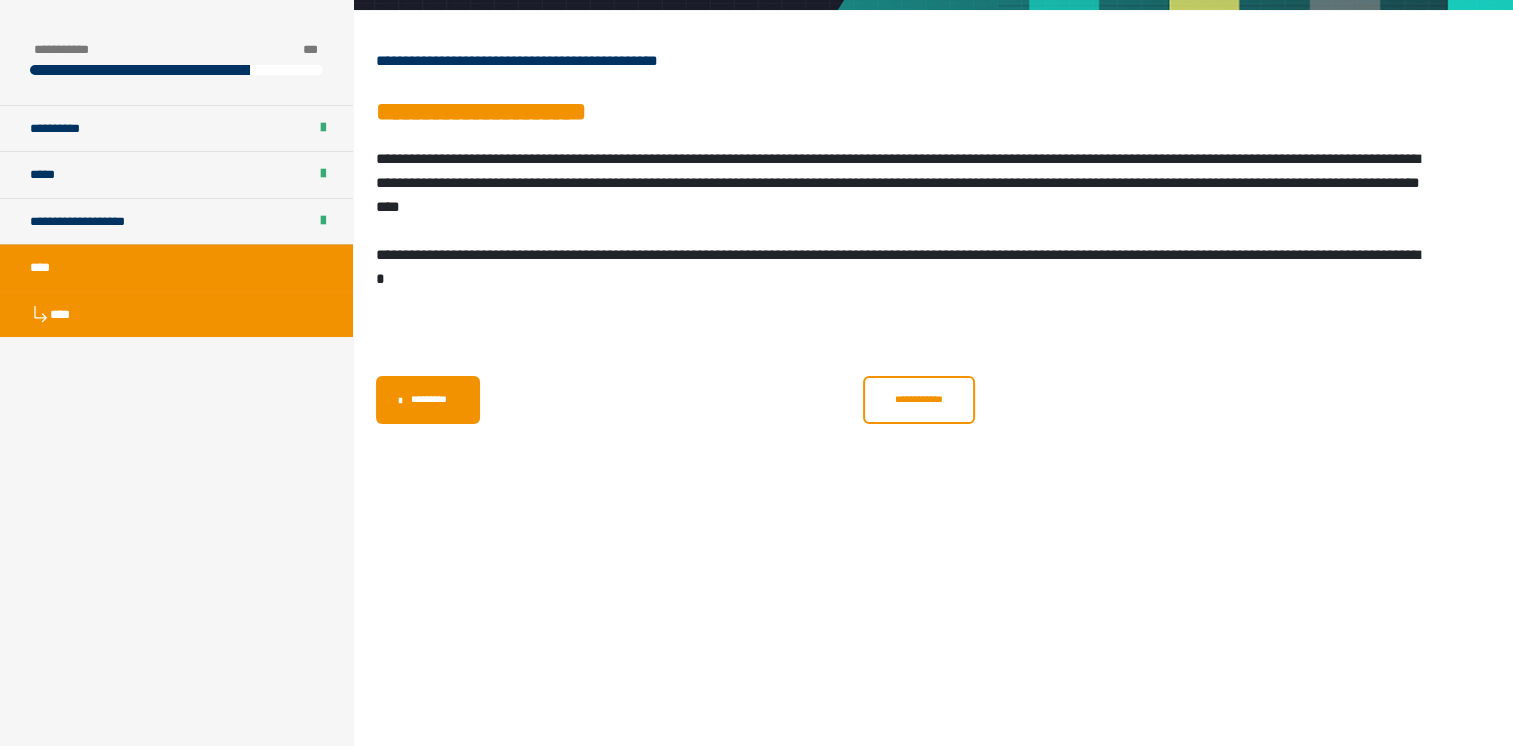 click on "**********" at bounding box center [919, 399] 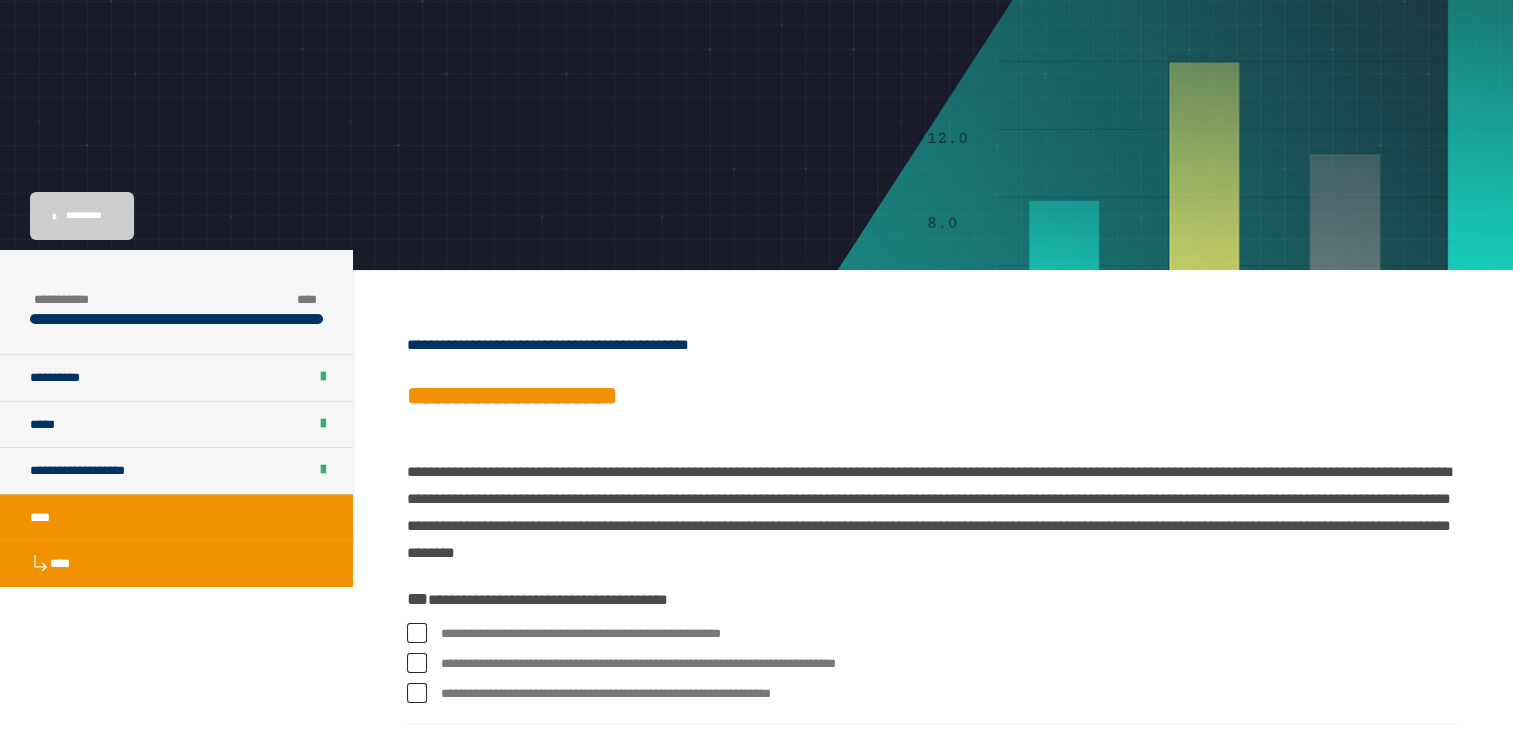 scroll, scrollTop: 130, scrollLeft: 0, axis: vertical 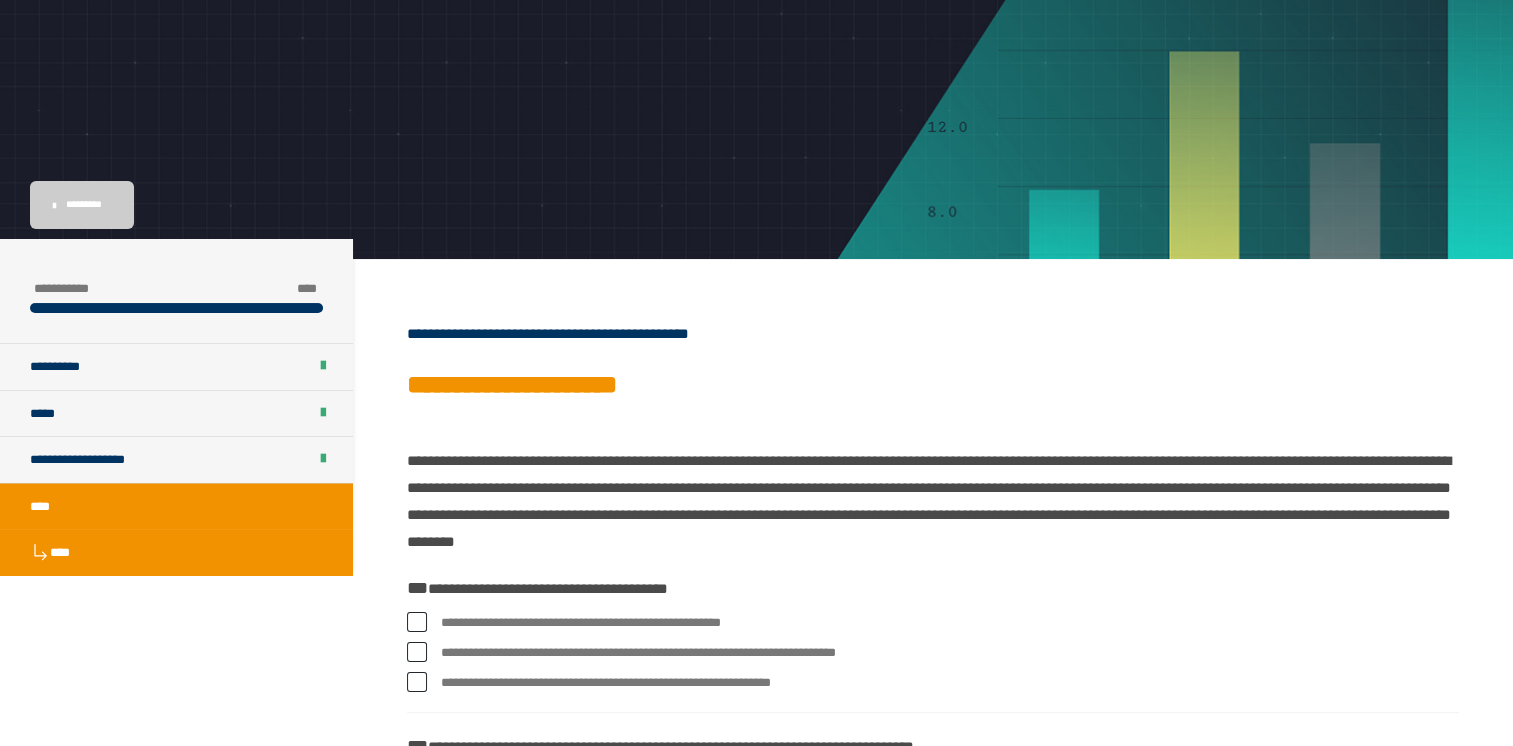 click at bounding box center (417, 682) 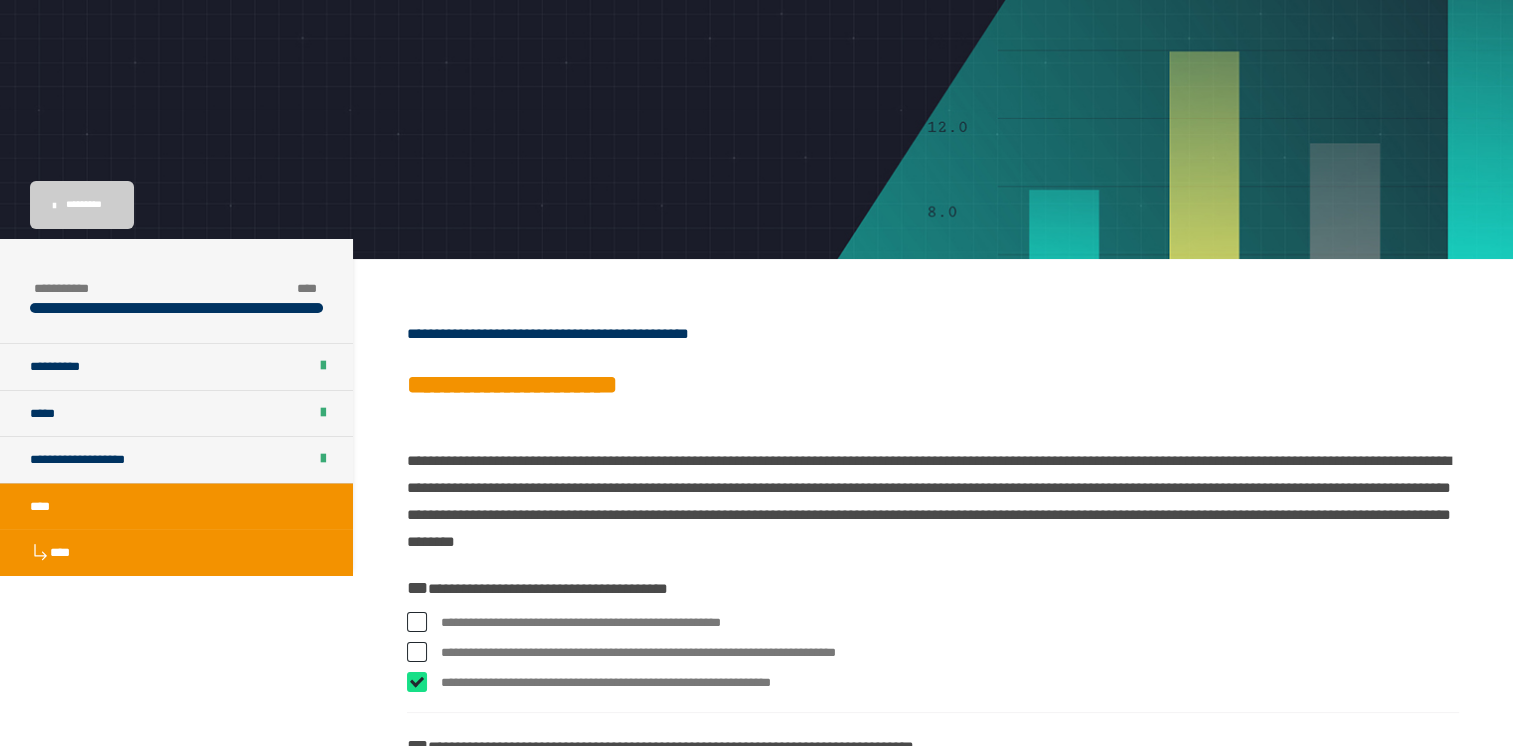 checkbox on "****" 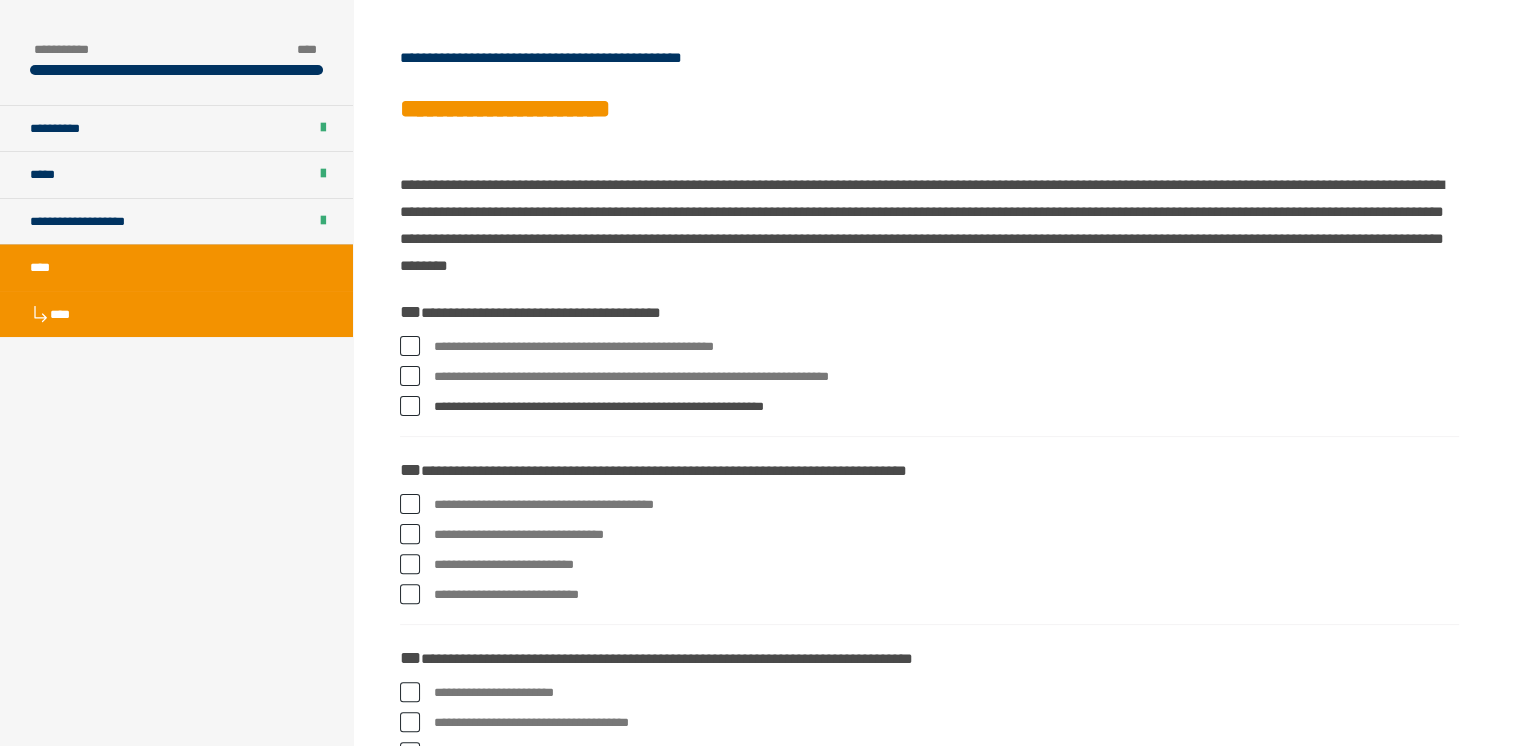 scroll, scrollTop: 407, scrollLeft: 0, axis: vertical 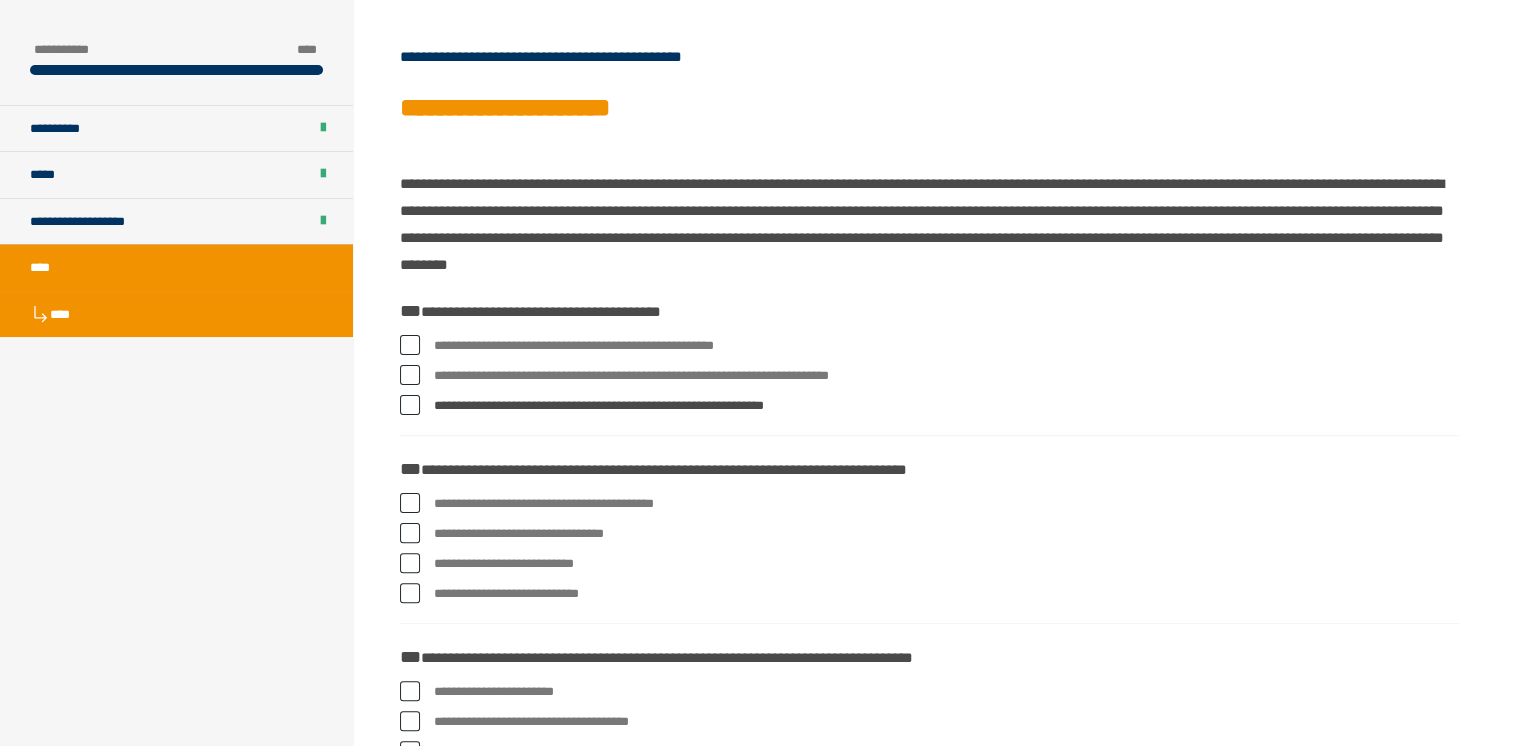click at bounding box center (410, 593) 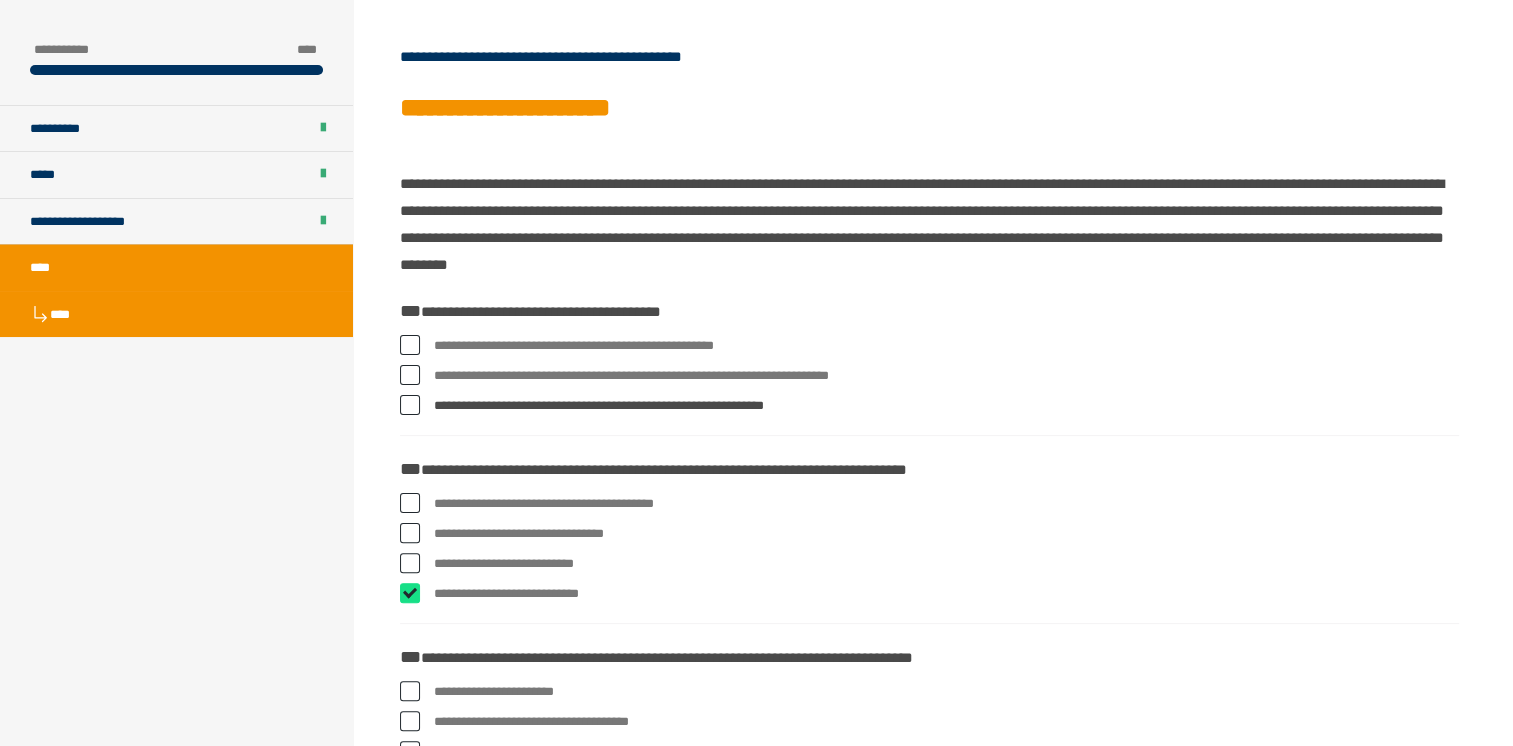 checkbox on "****" 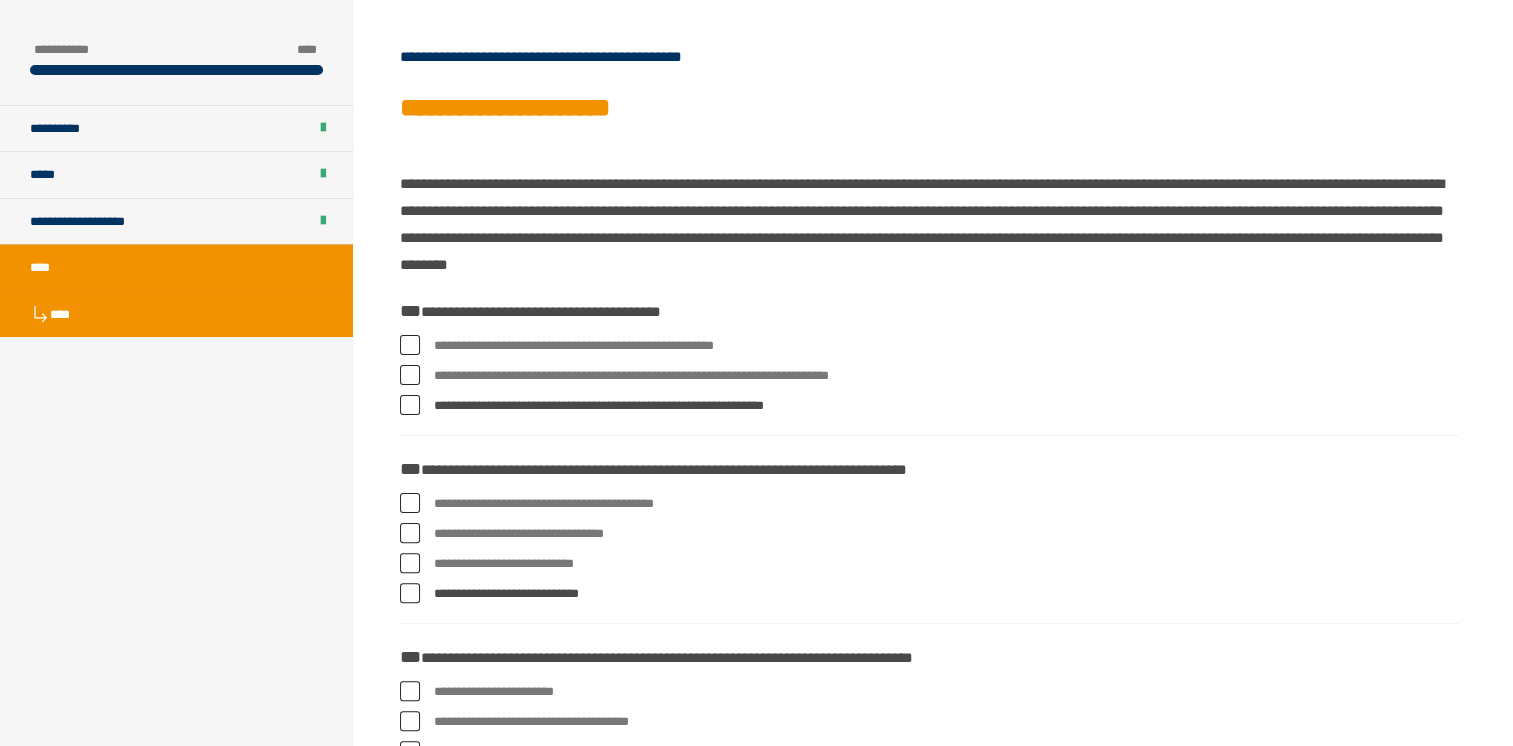 click at bounding box center (410, 503) 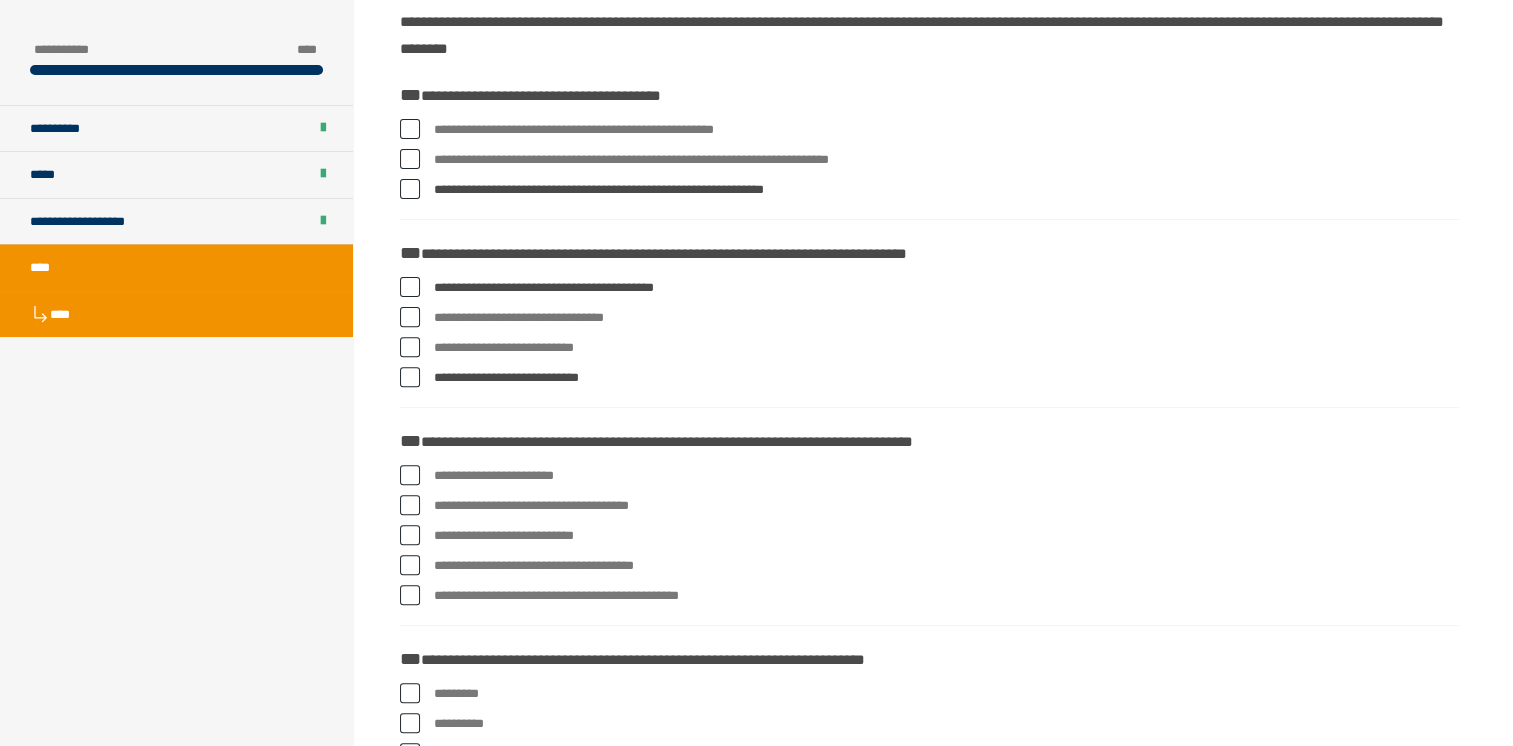 scroll, scrollTop: 651, scrollLeft: 0, axis: vertical 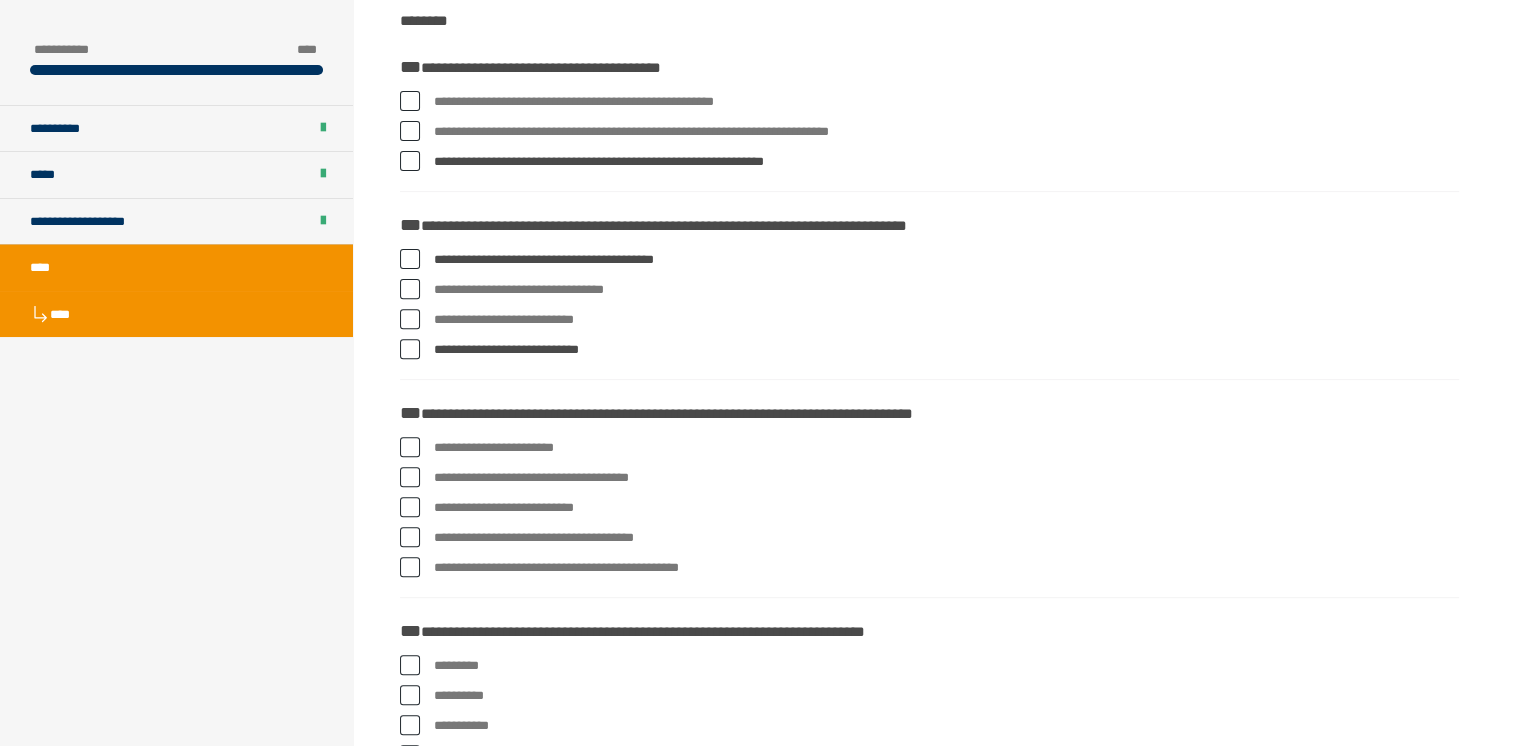 click at bounding box center [410, 447] 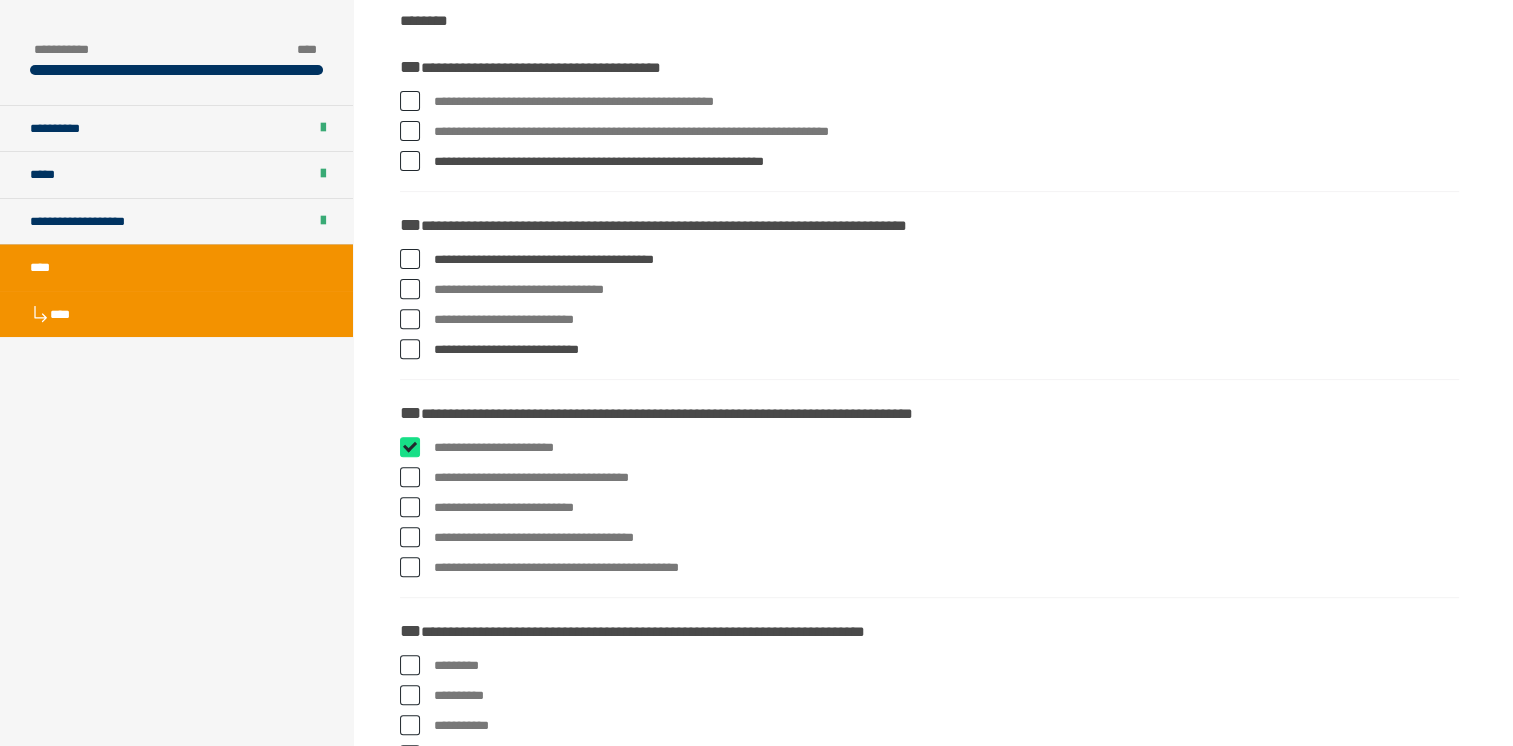 checkbox on "****" 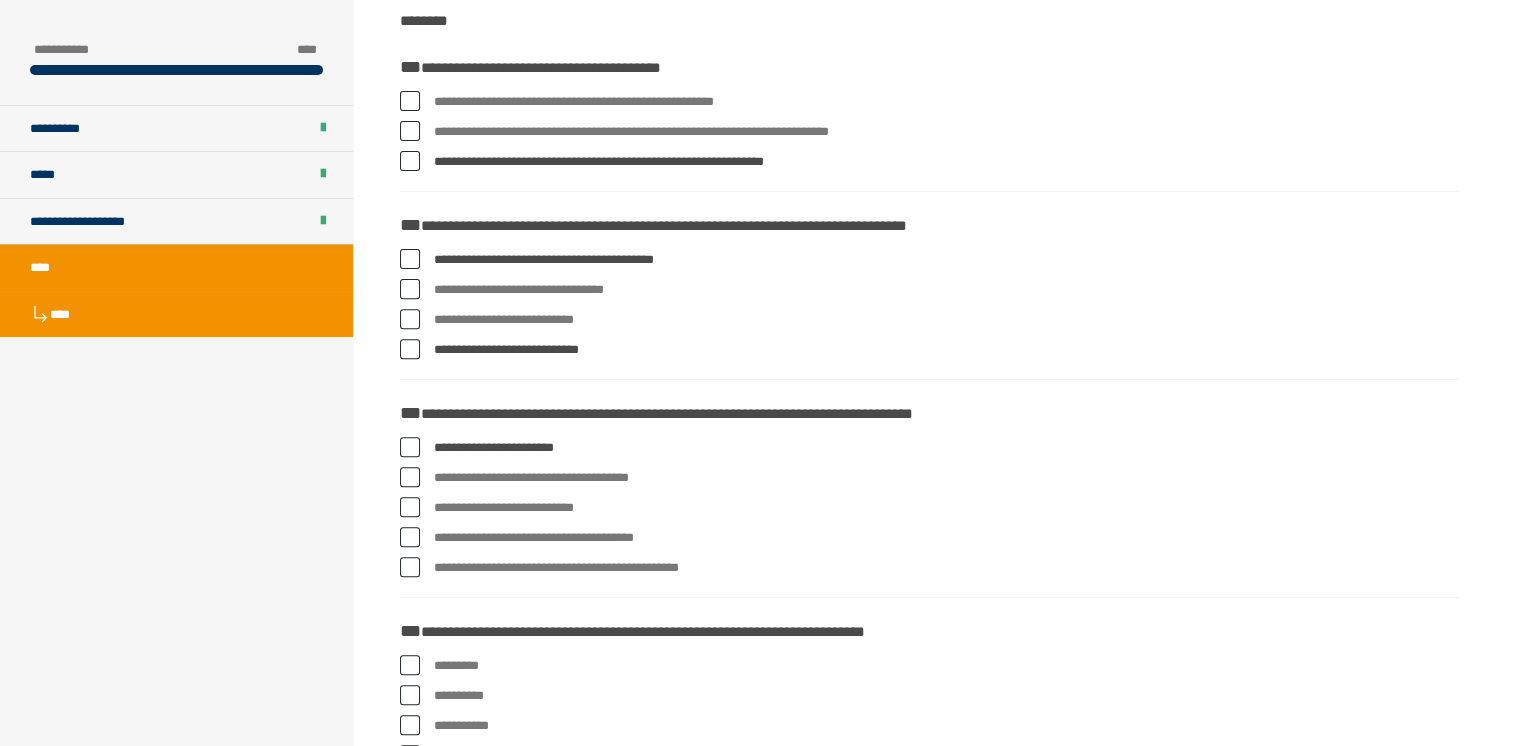 click on "**********" at bounding box center (929, 568) 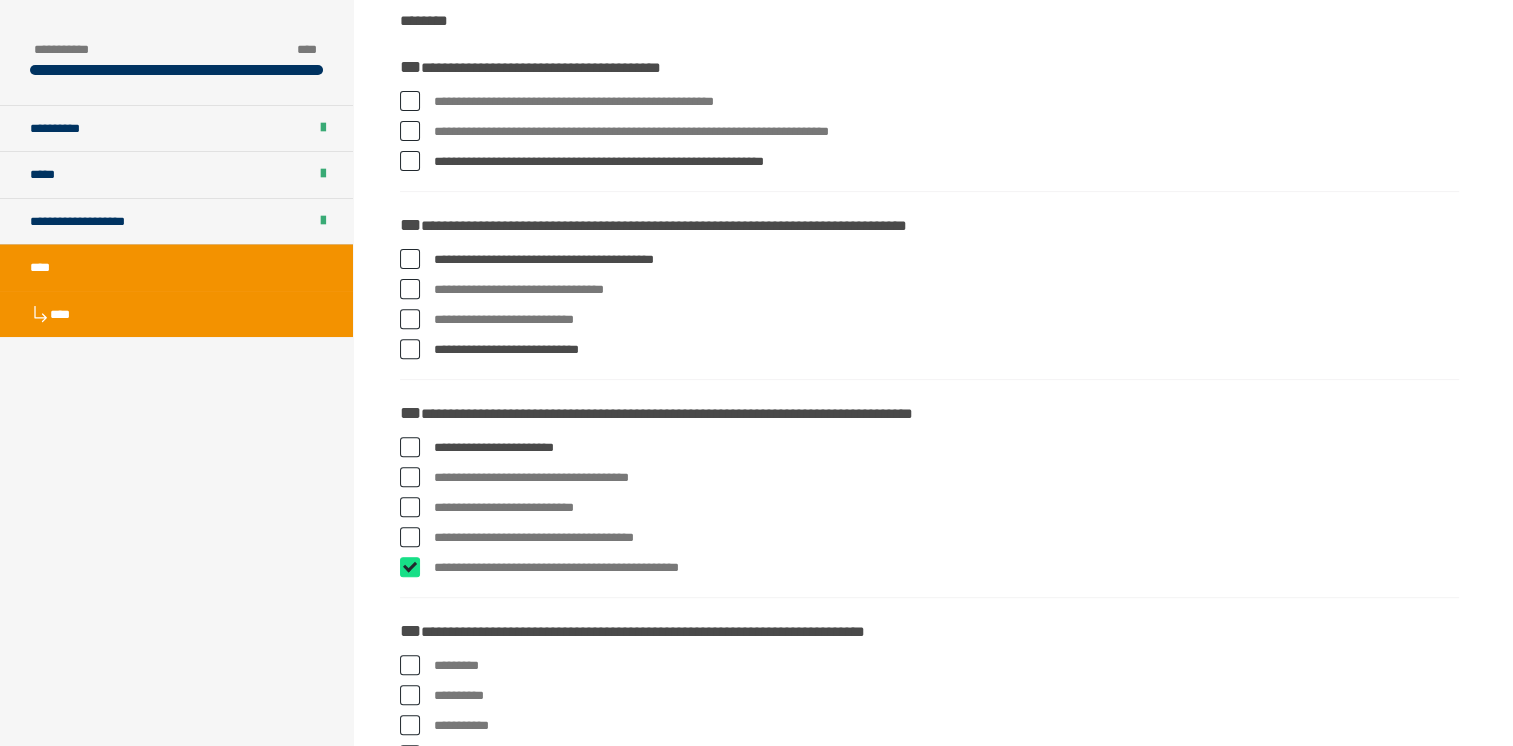 checkbox on "****" 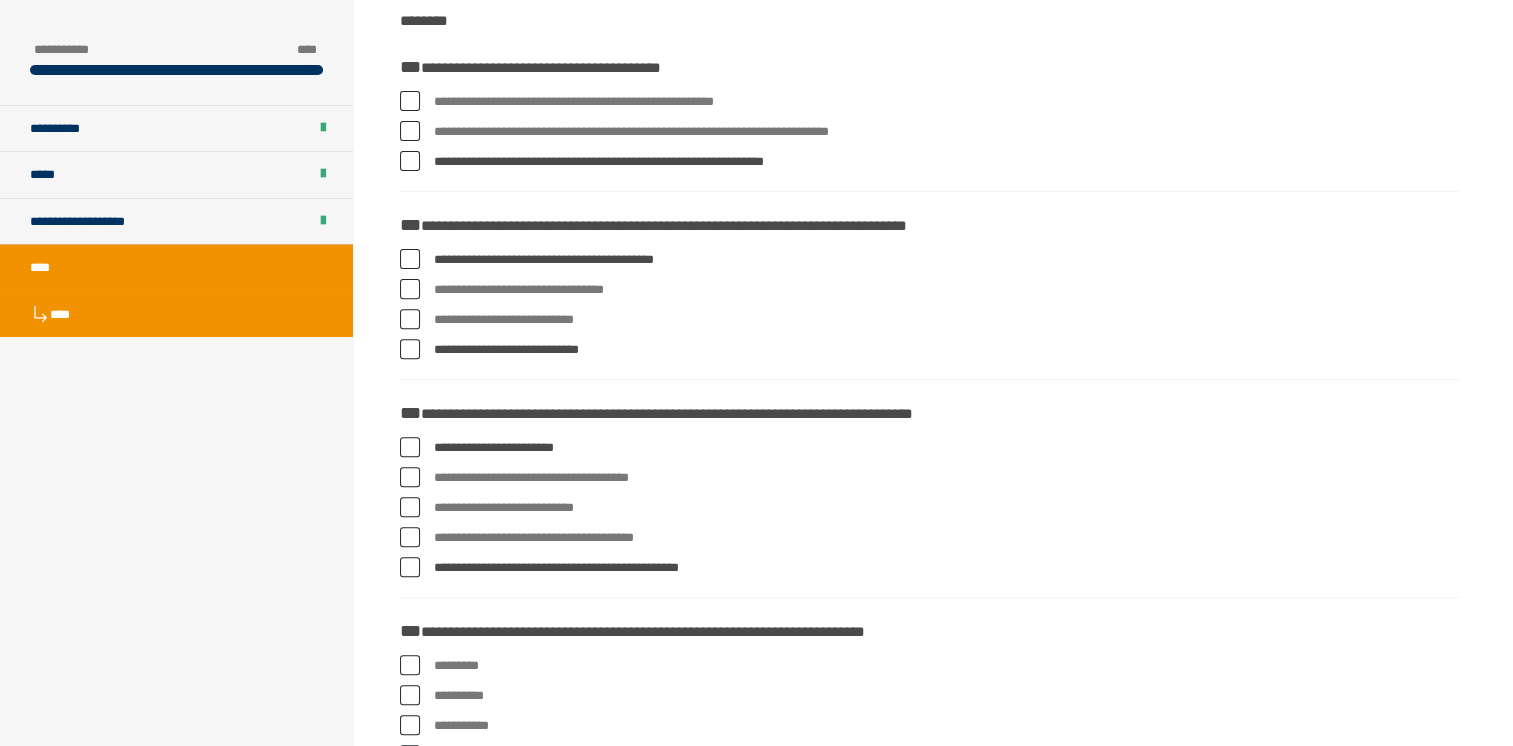click on "**********" at bounding box center [929, 538] 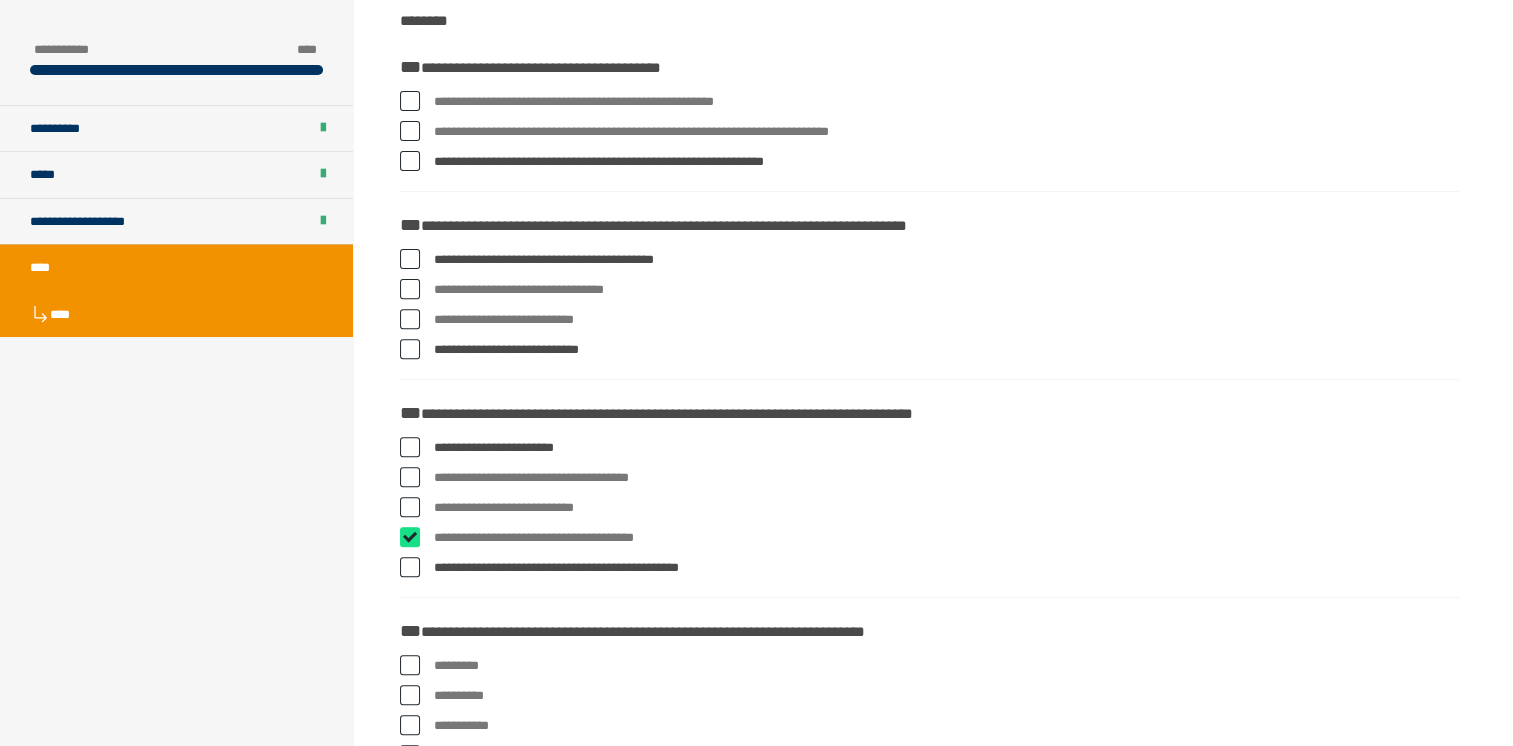 checkbox on "****" 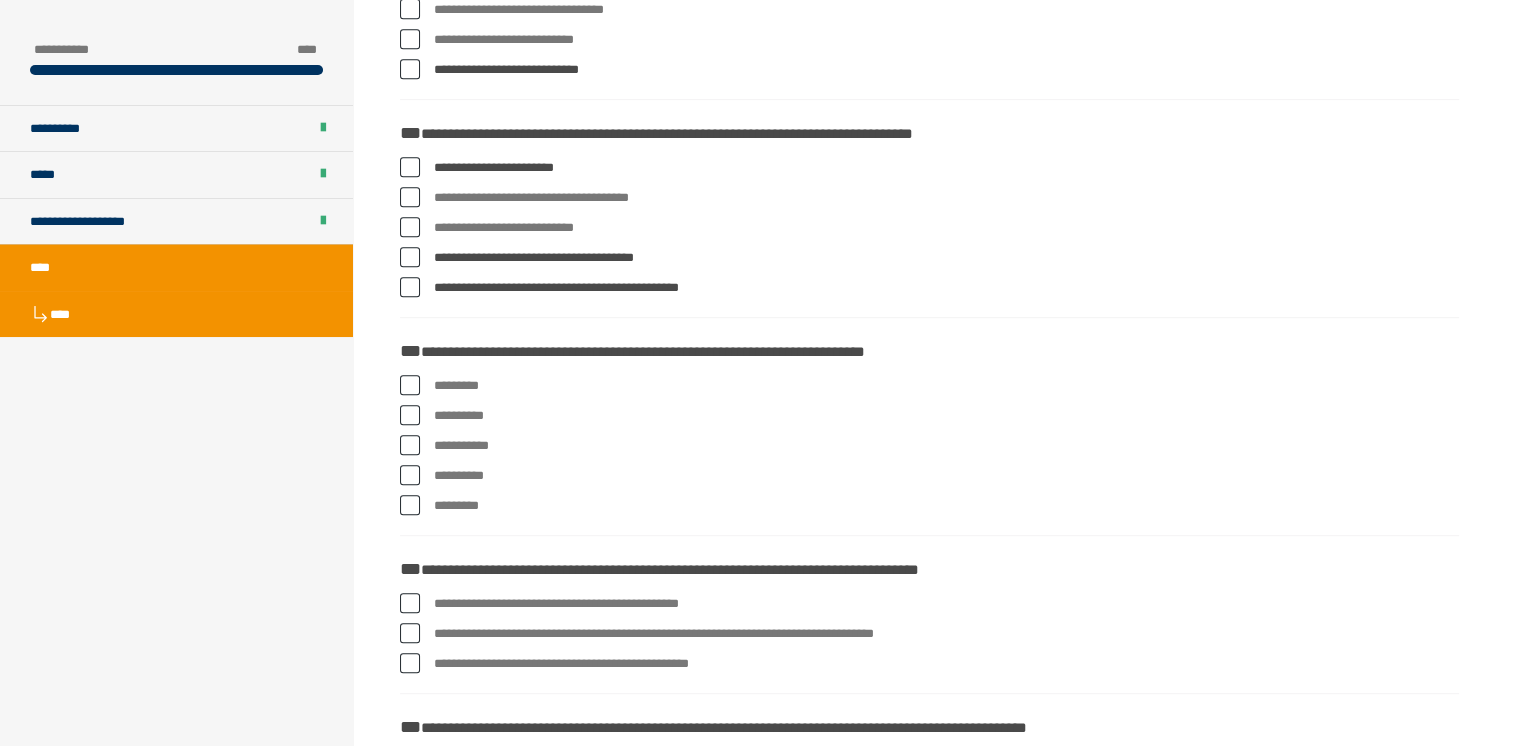 scroll, scrollTop: 939, scrollLeft: 0, axis: vertical 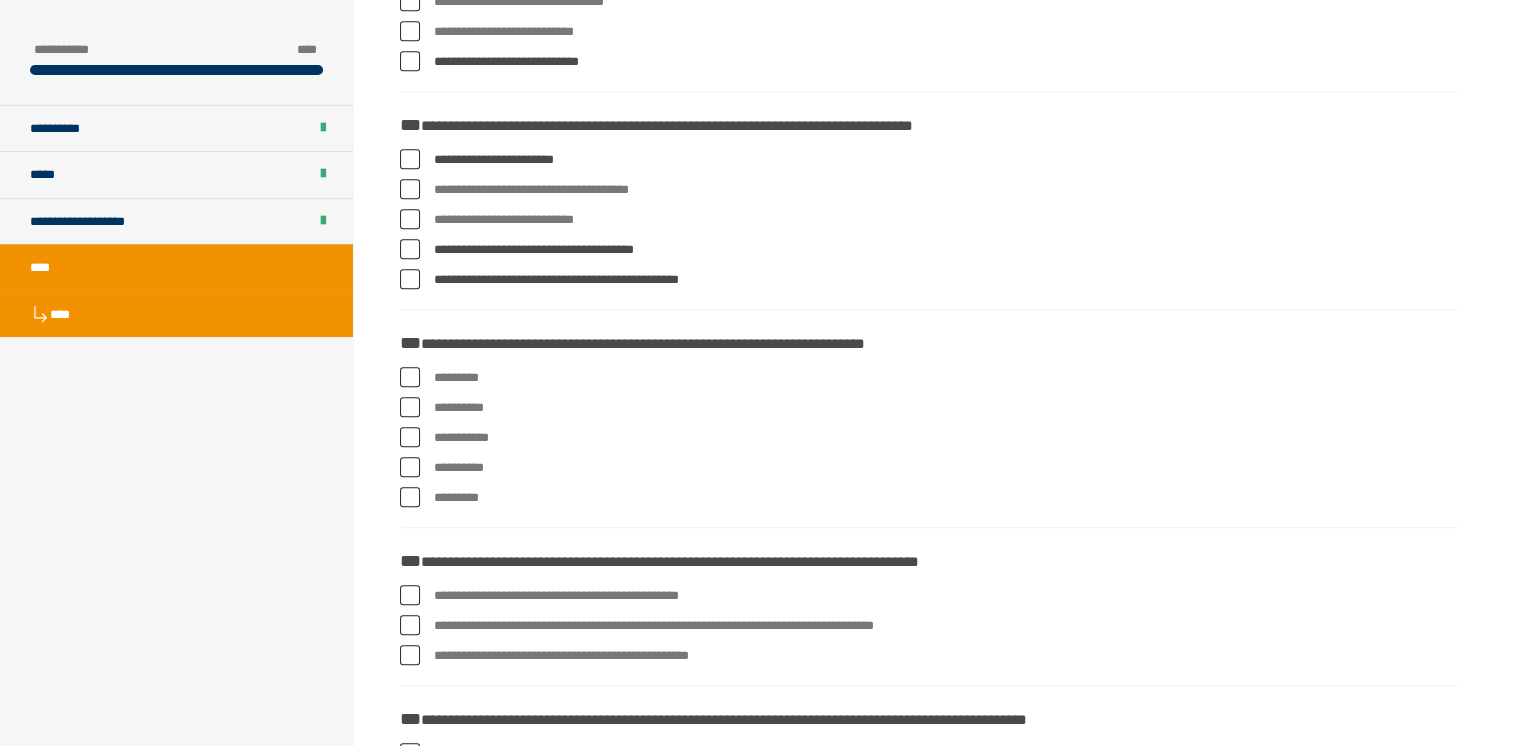 click at bounding box center [410, 377] 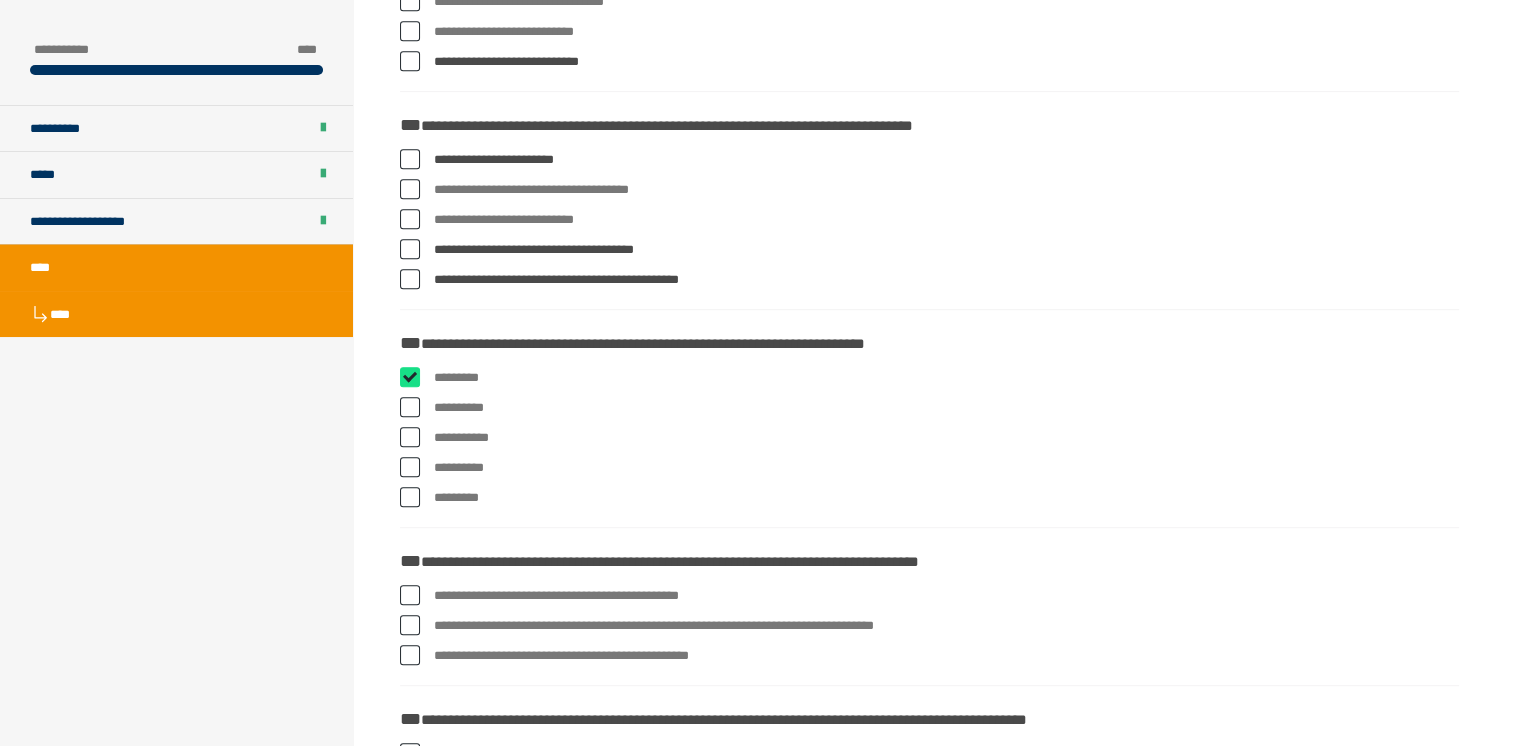 checkbox on "****" 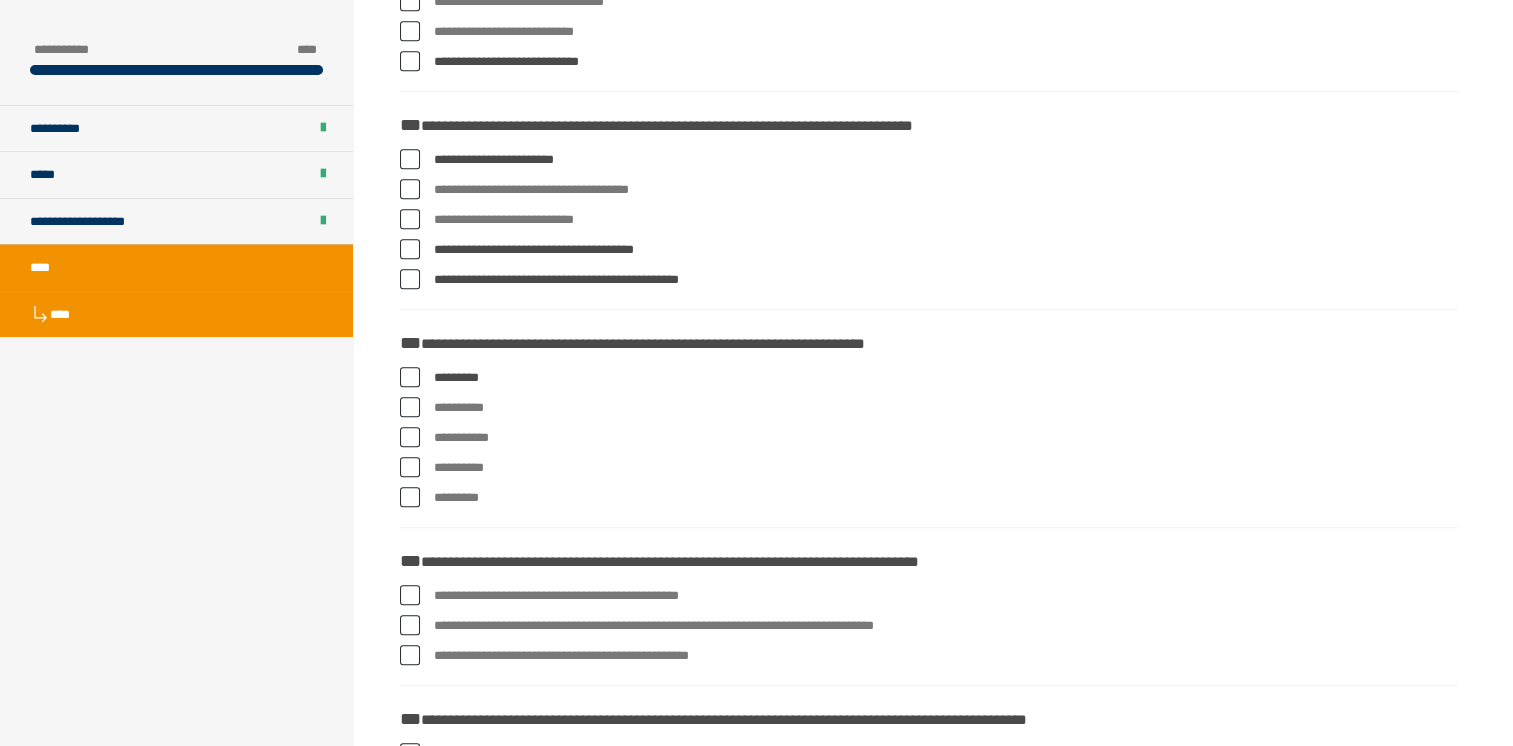 click at bounding box center (410, 407) 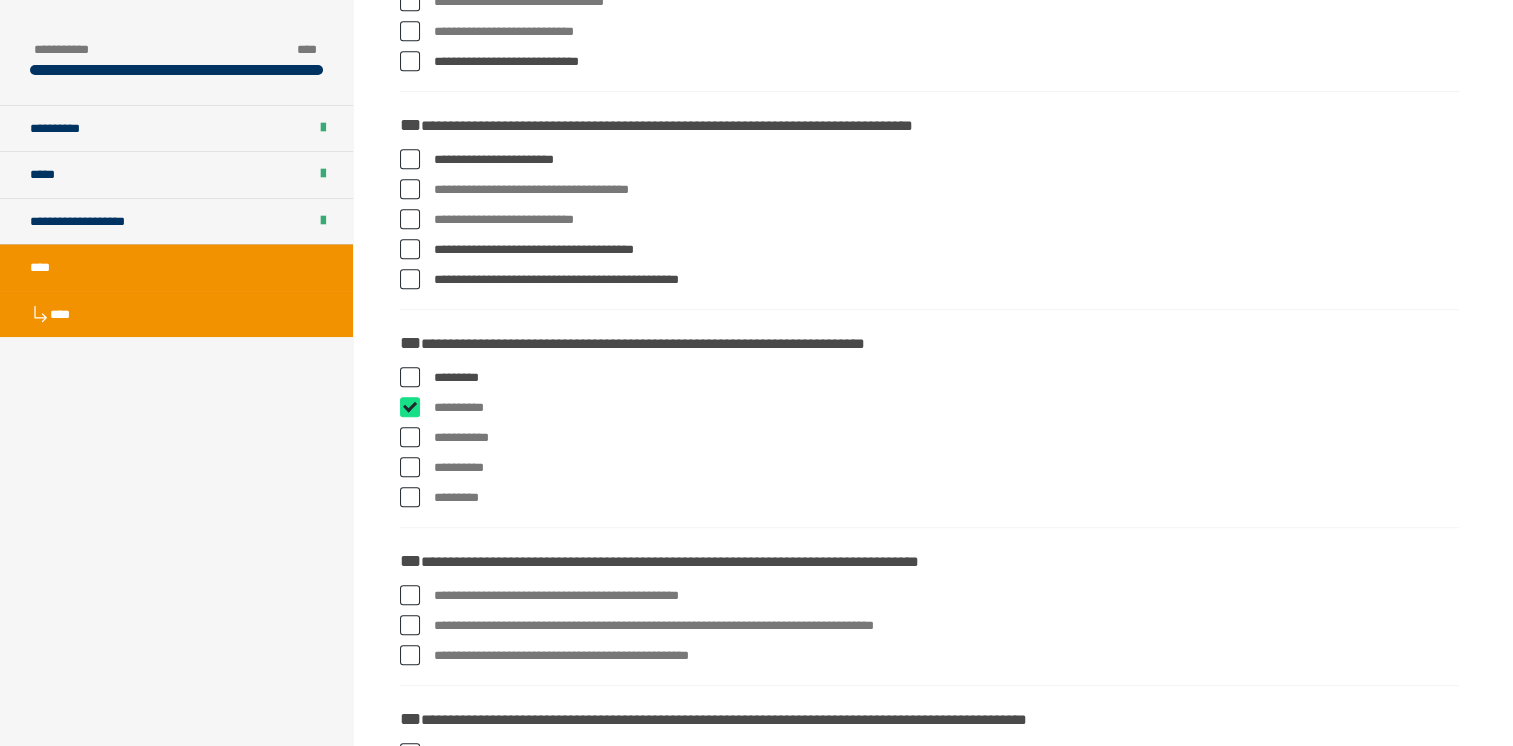 checkbox on "****" 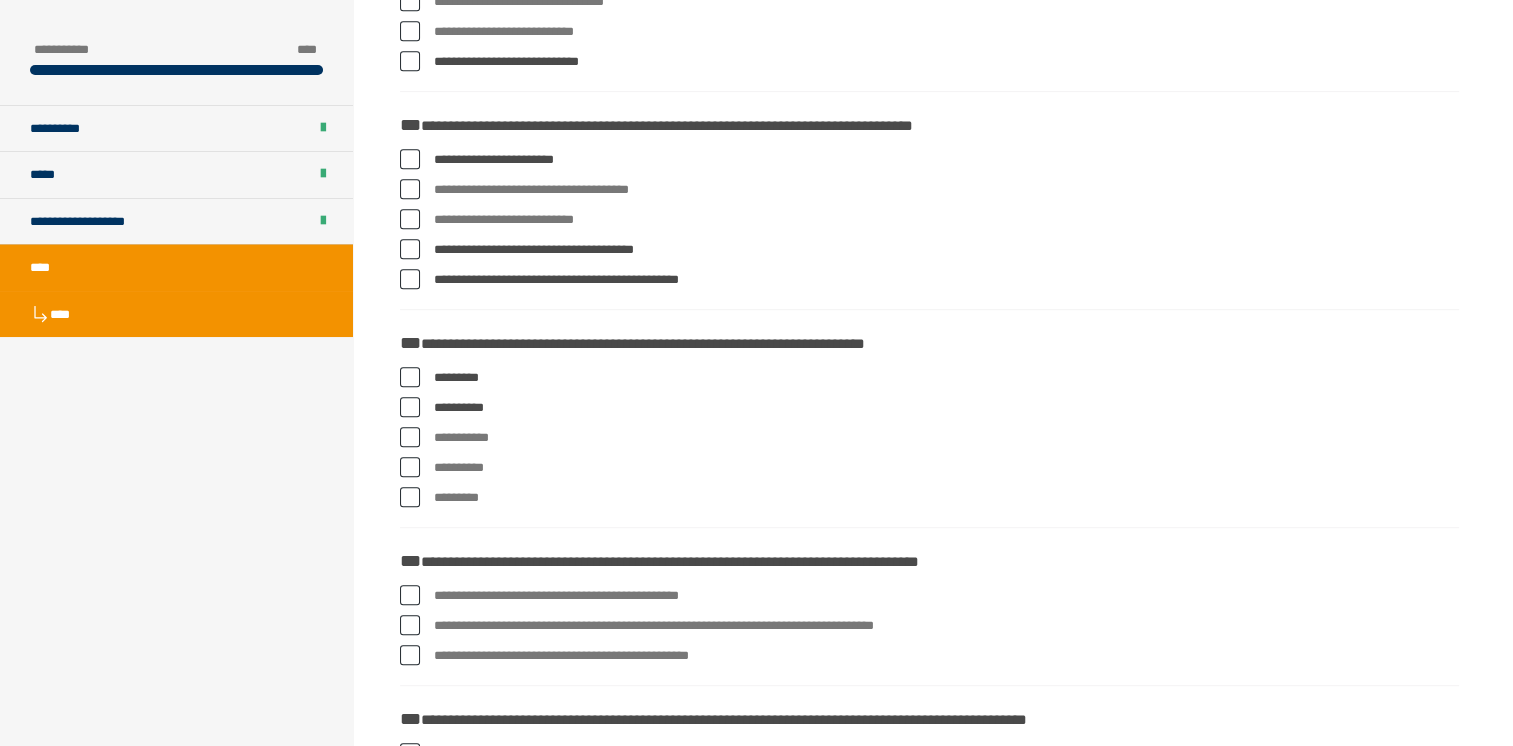click at bounding box center (410, 497) 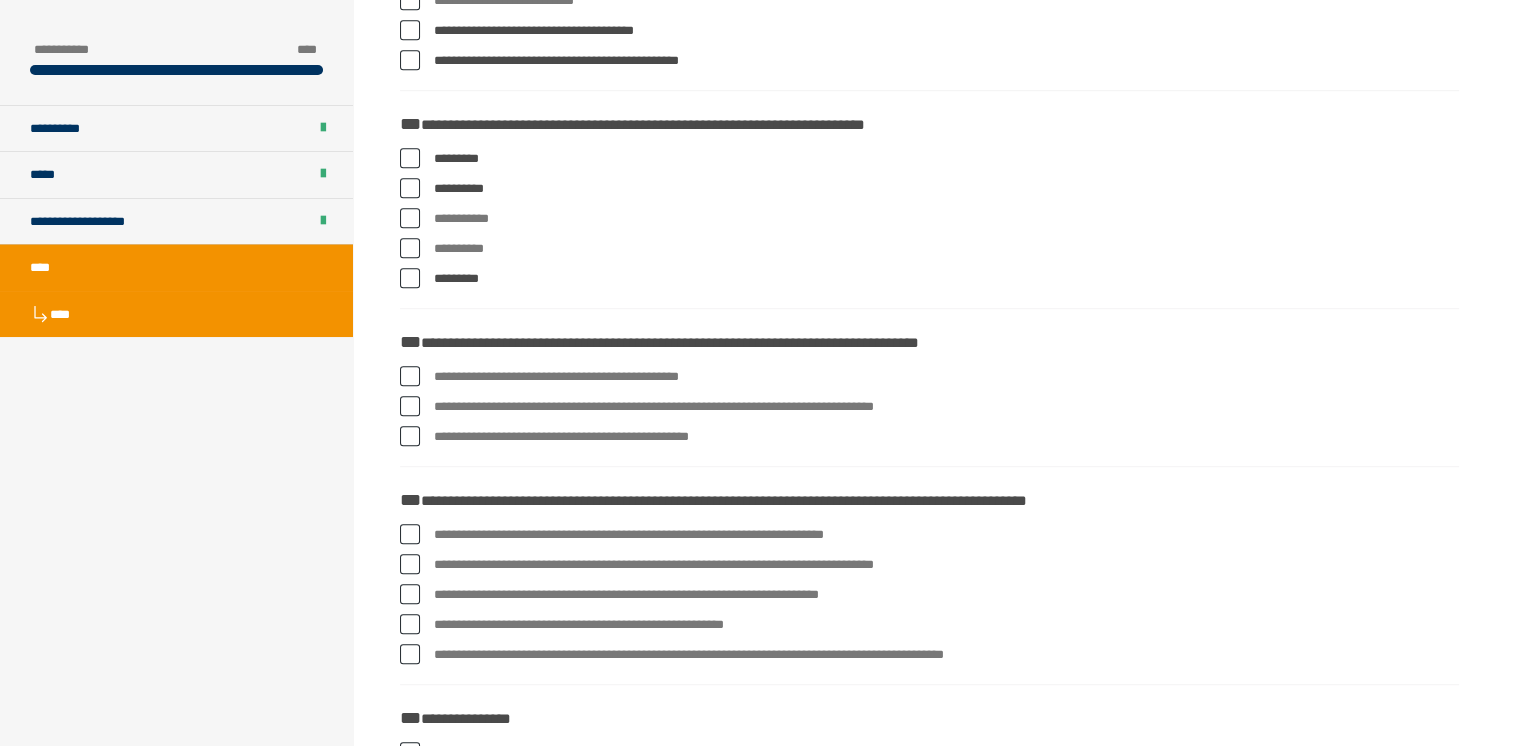 scroll, scrollTop: 1163, scrollLeft: 0, axis: vertical 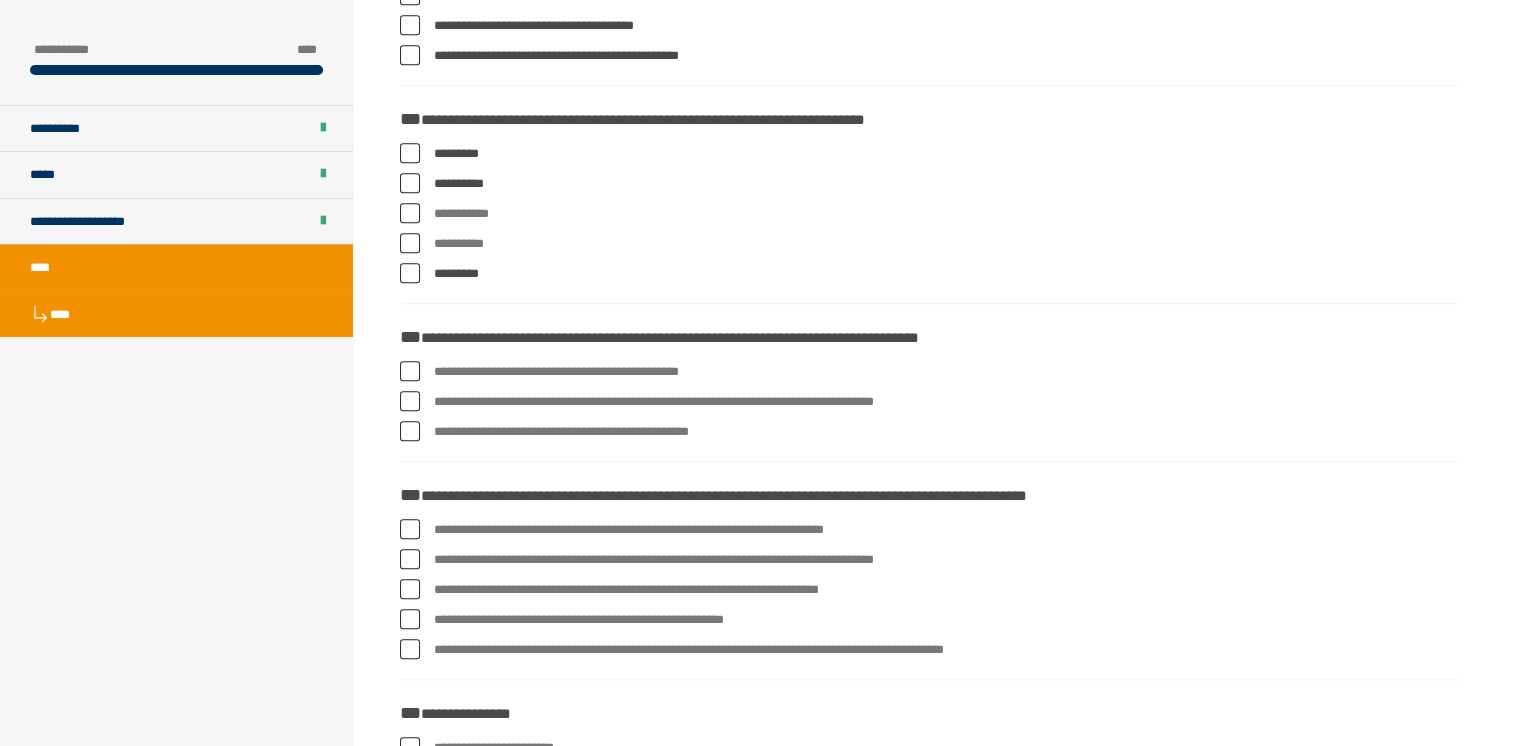 click at bounding box center [410, 401] 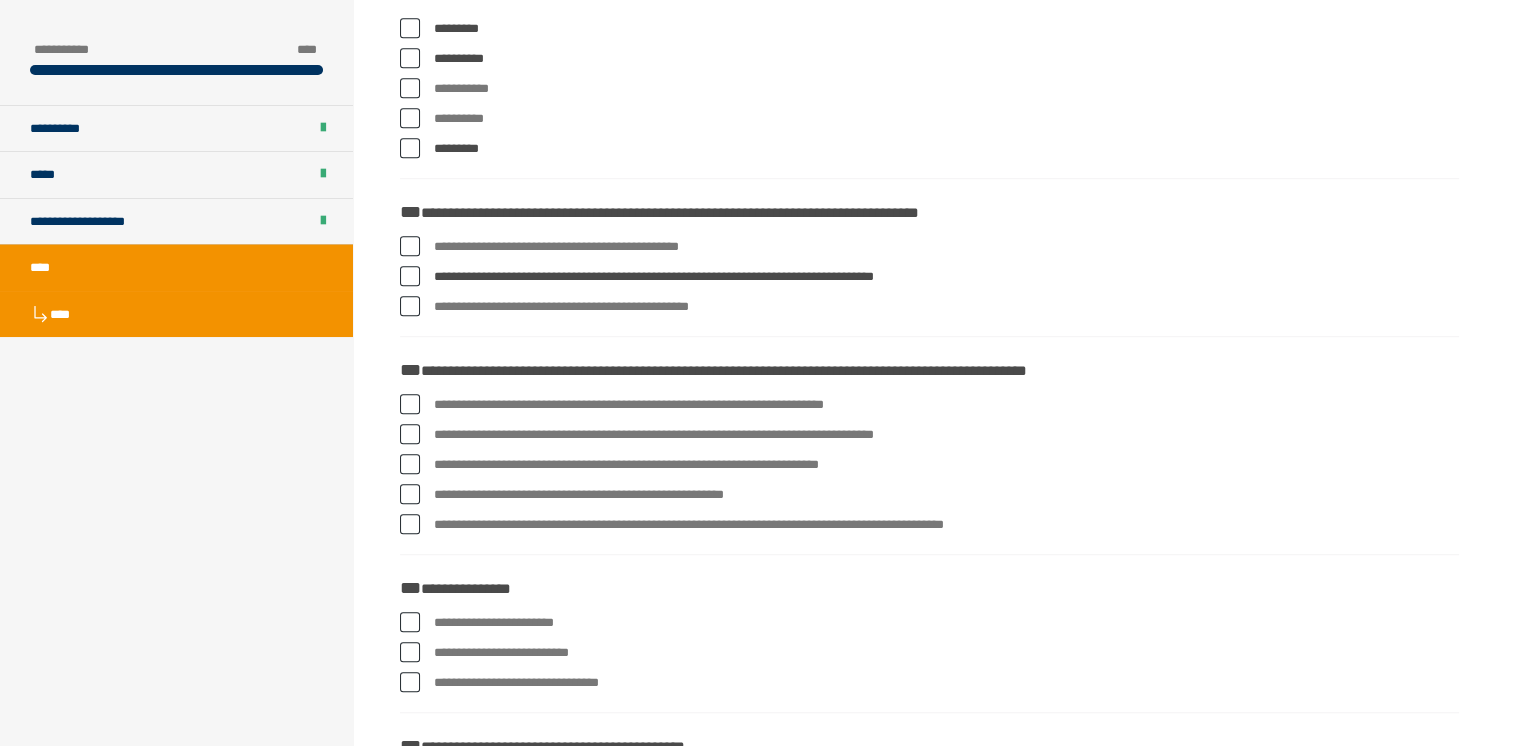 scroll, scrollTop: 1295, scrollLeft: 0, axis: vertical 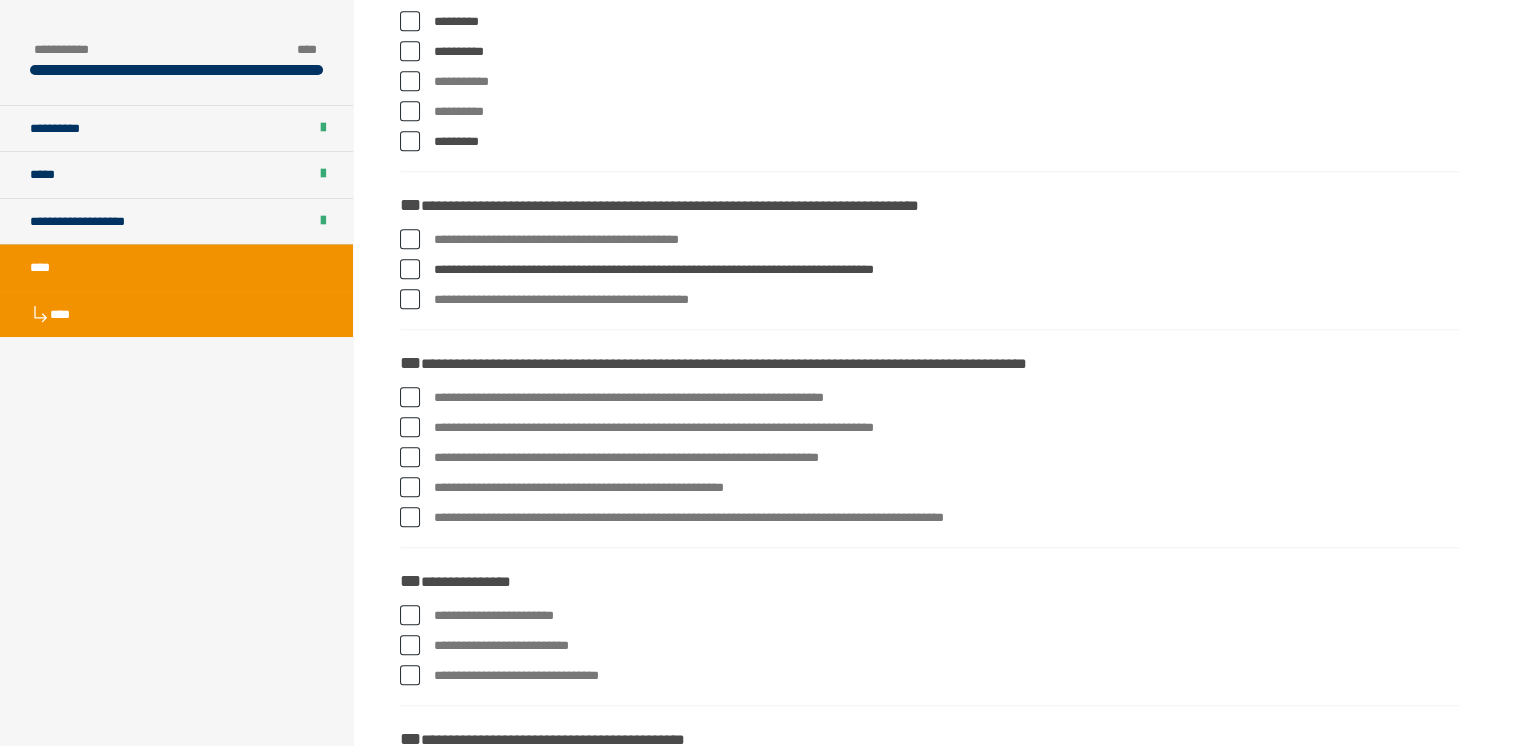 click at bounding box center (410, 427) 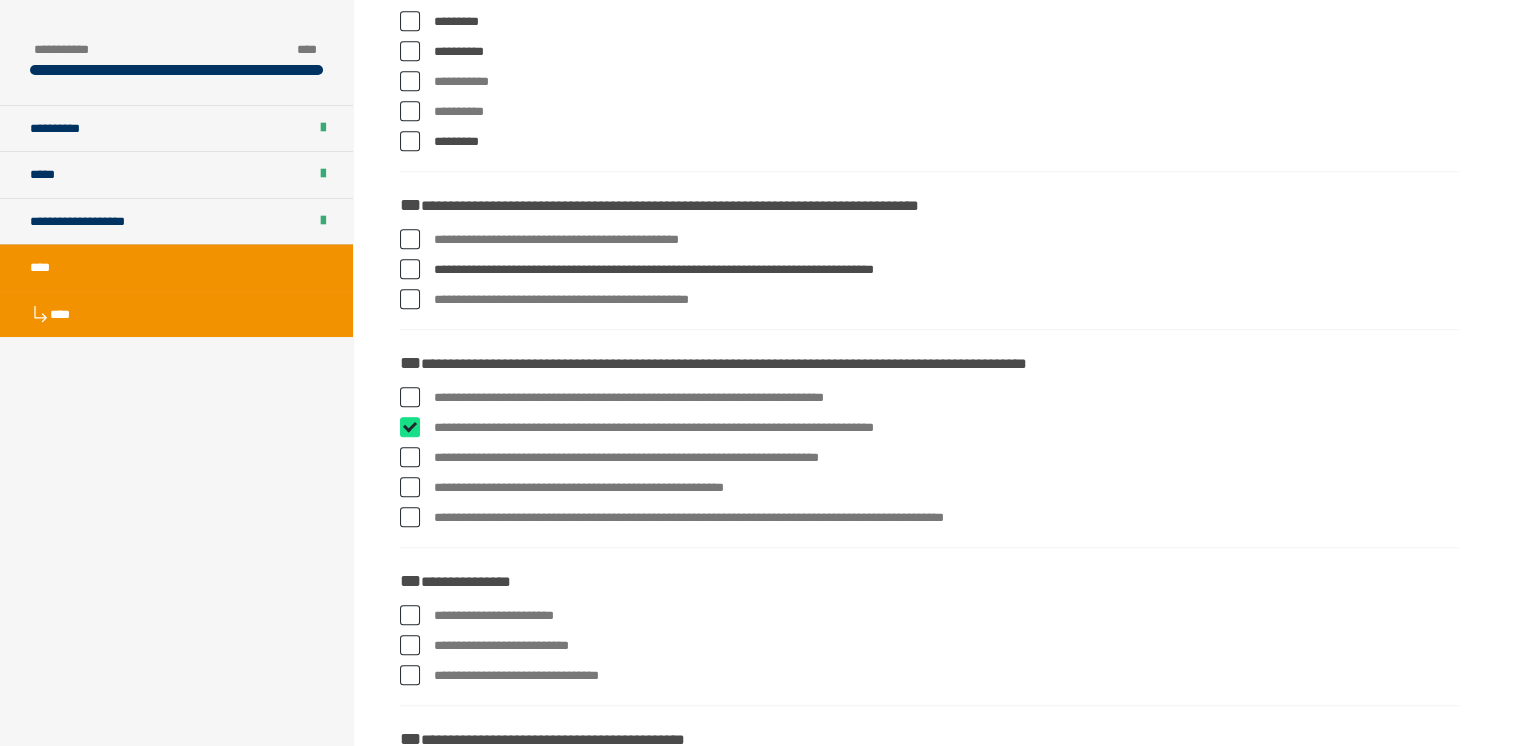 checkbox on "****" 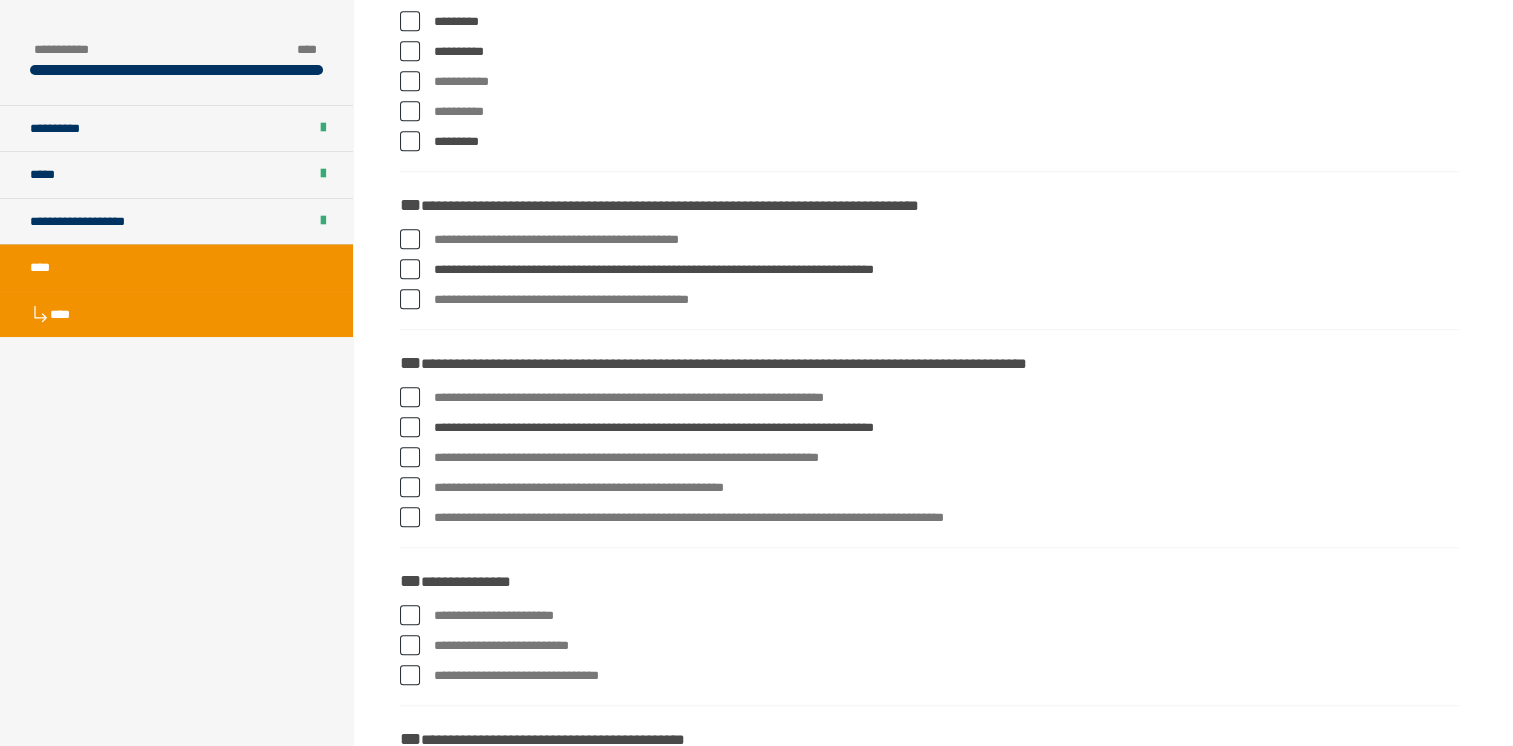 click at bounding box center (410, 487) 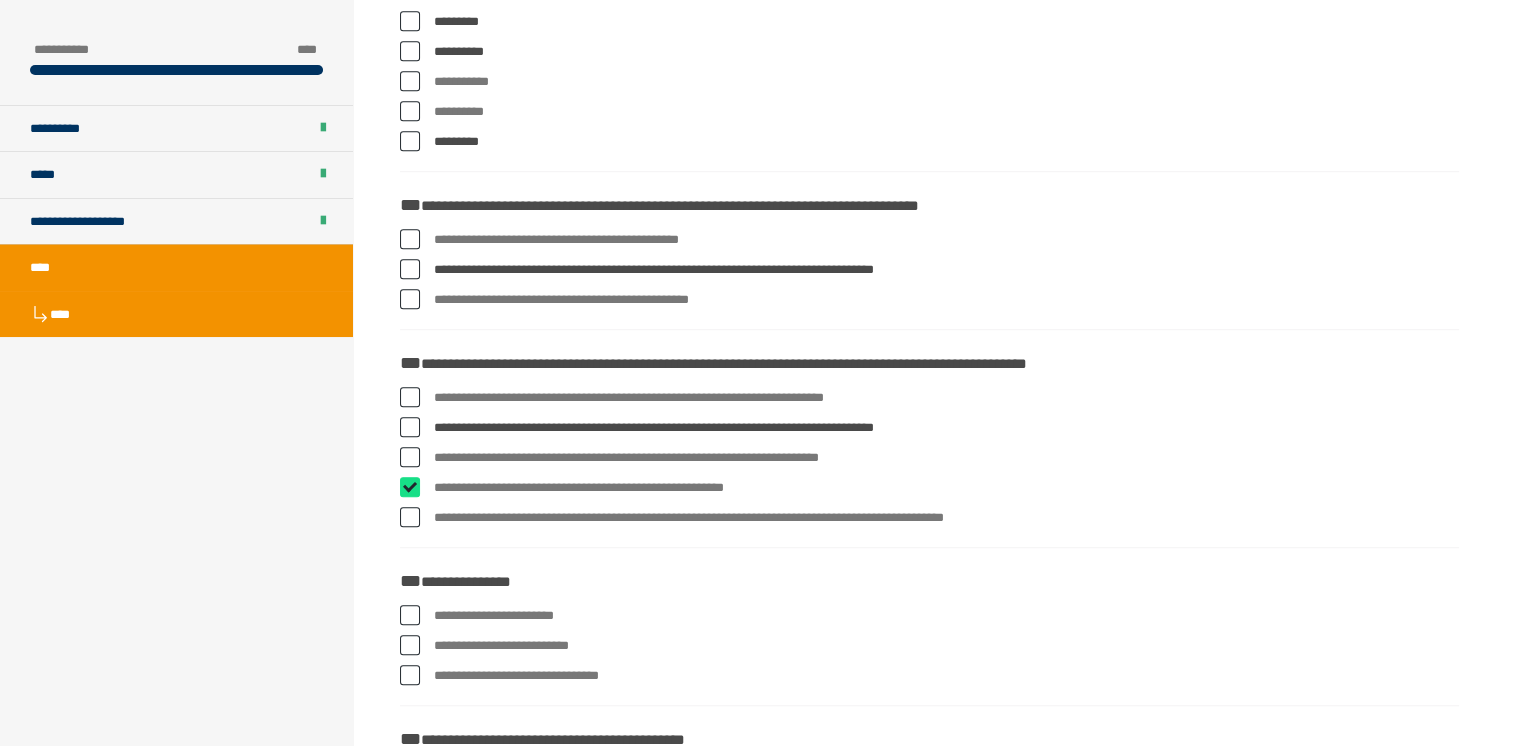 checkbox on "****" 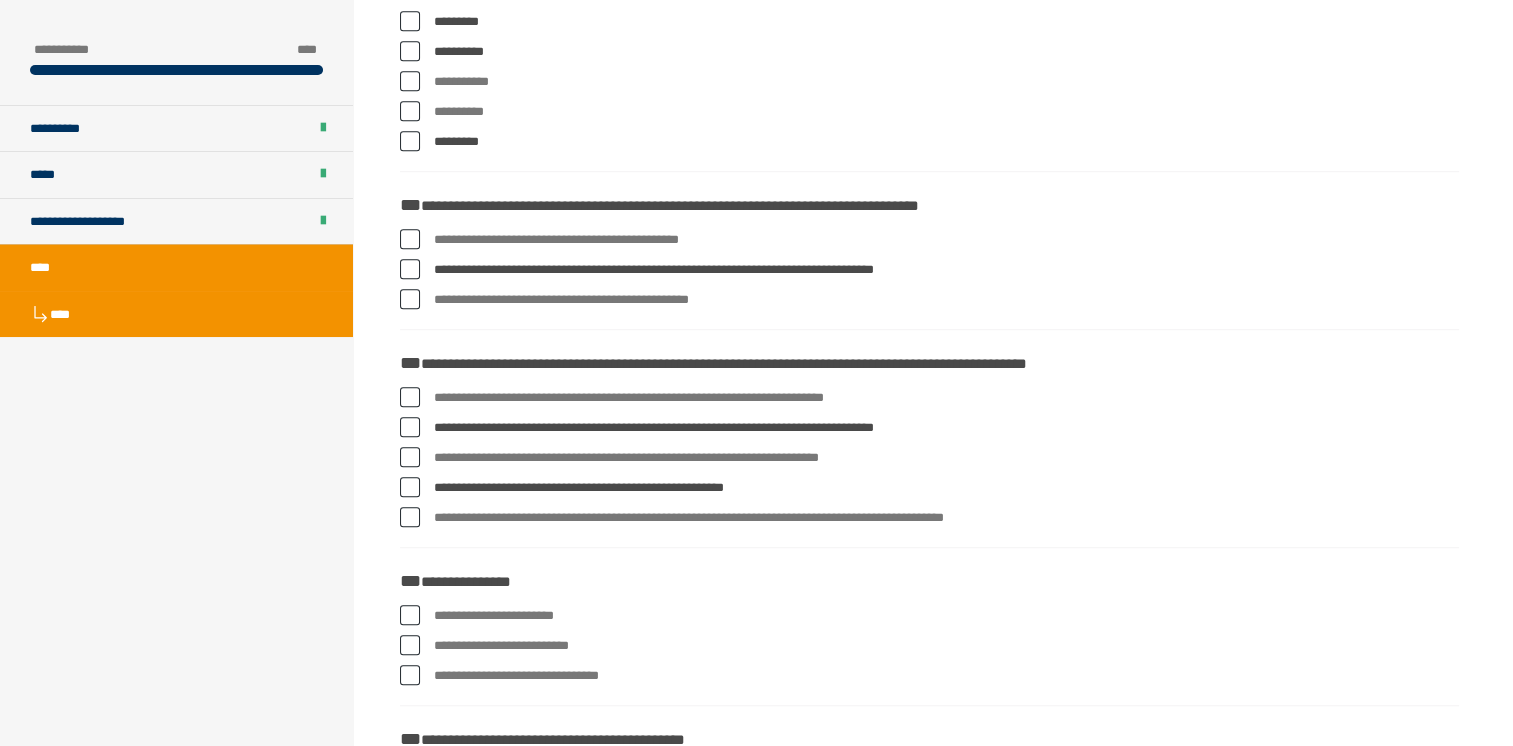 click at bounding box center (410, 517) 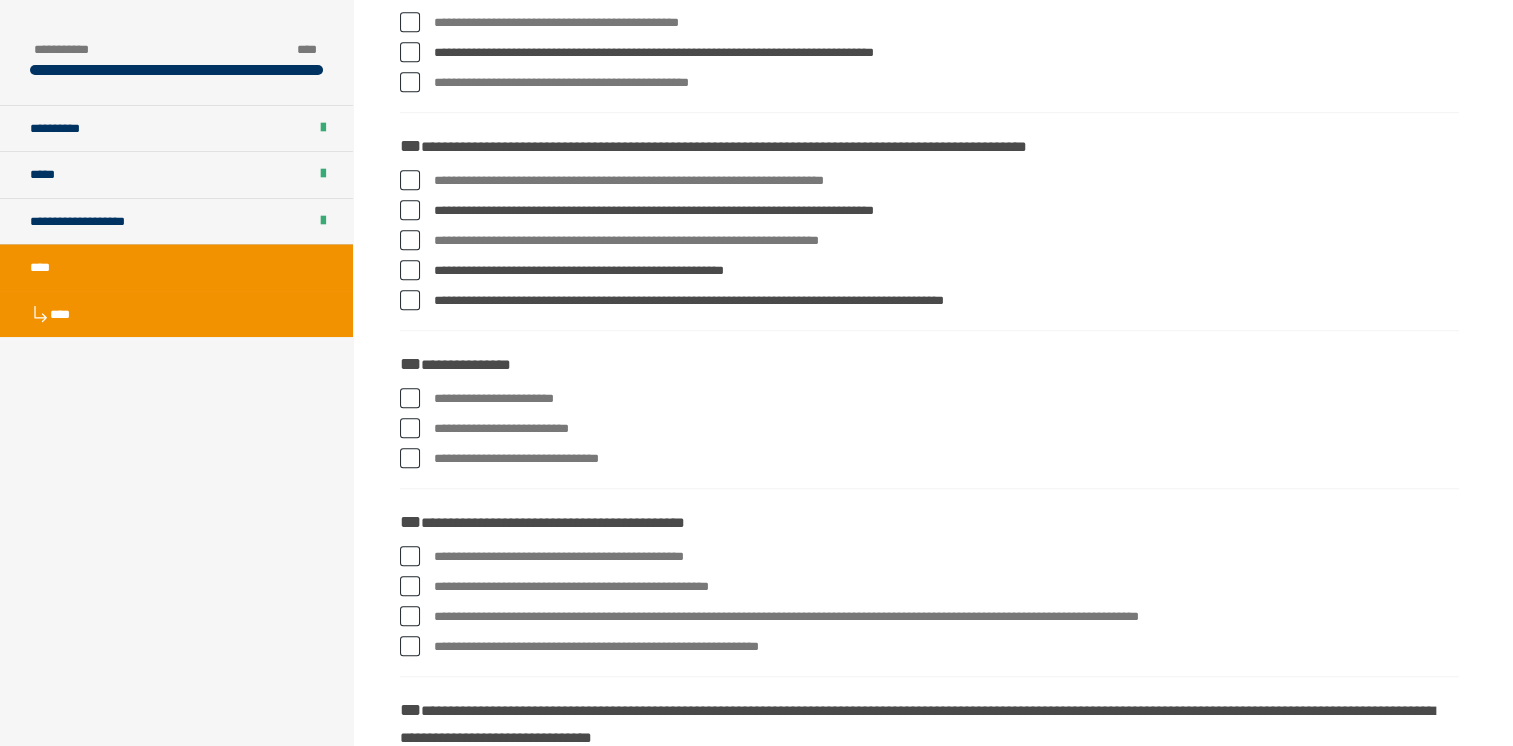 scroll, scrollTop: 1515, scrollLeft: 0, axis: vertical 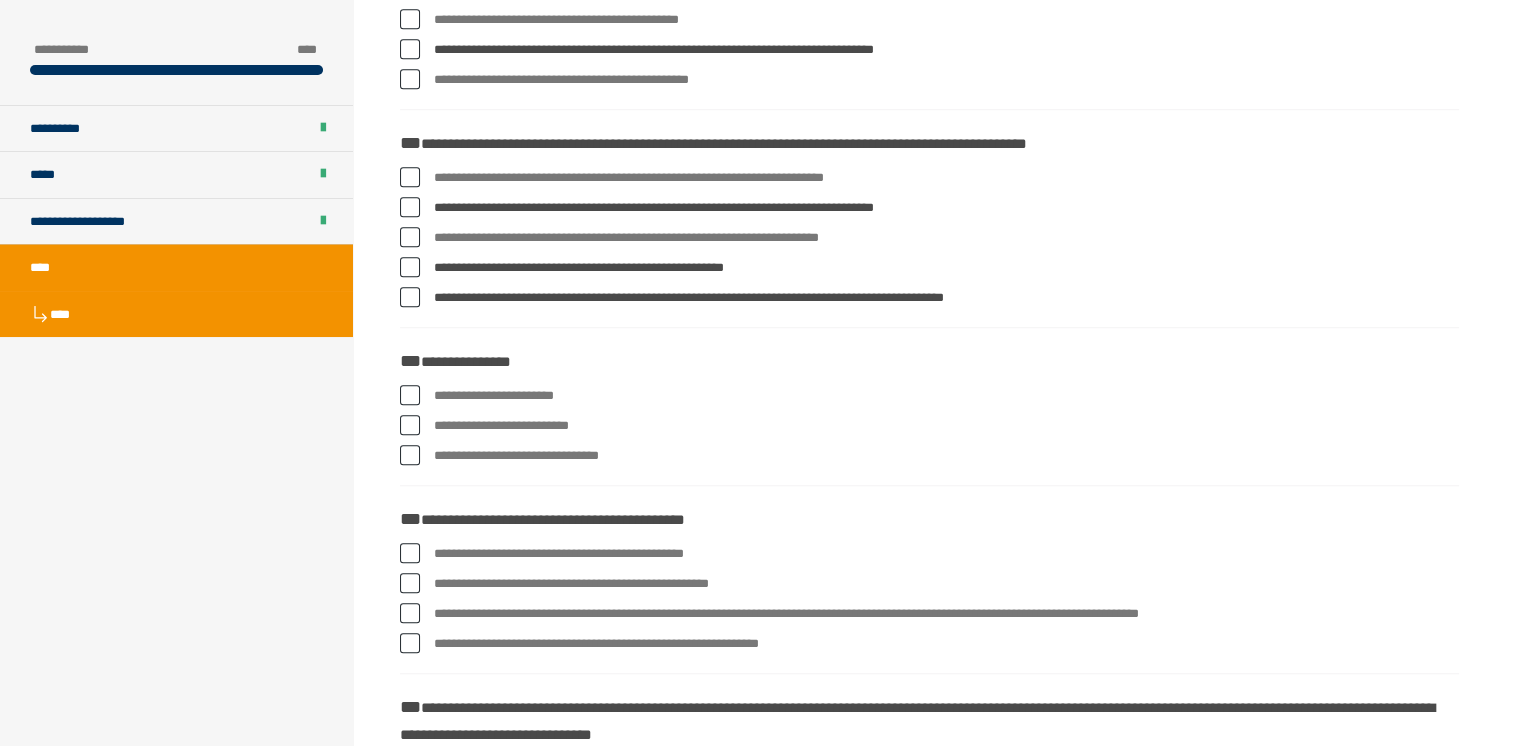 click at bounding box center (410, 425) 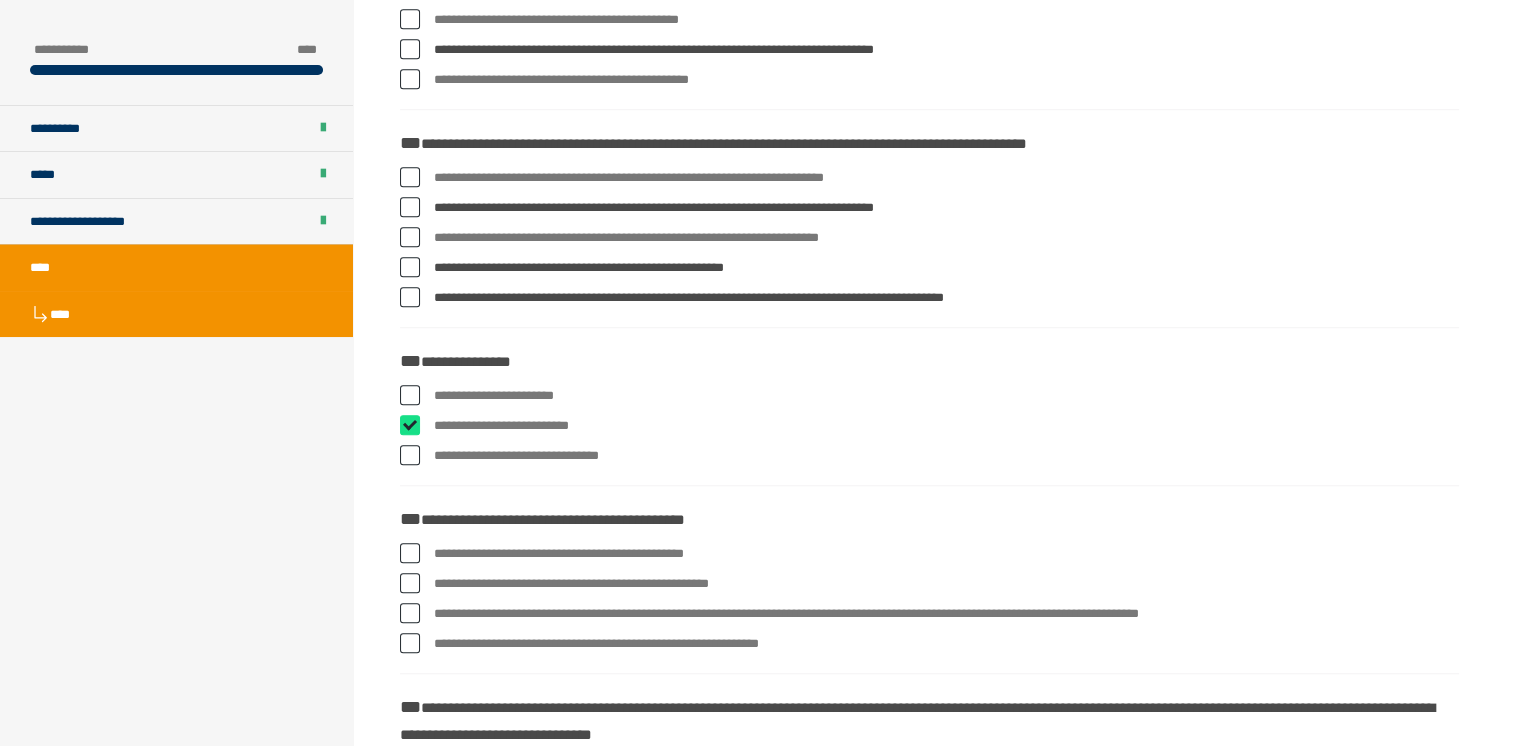 checkbox on "****" 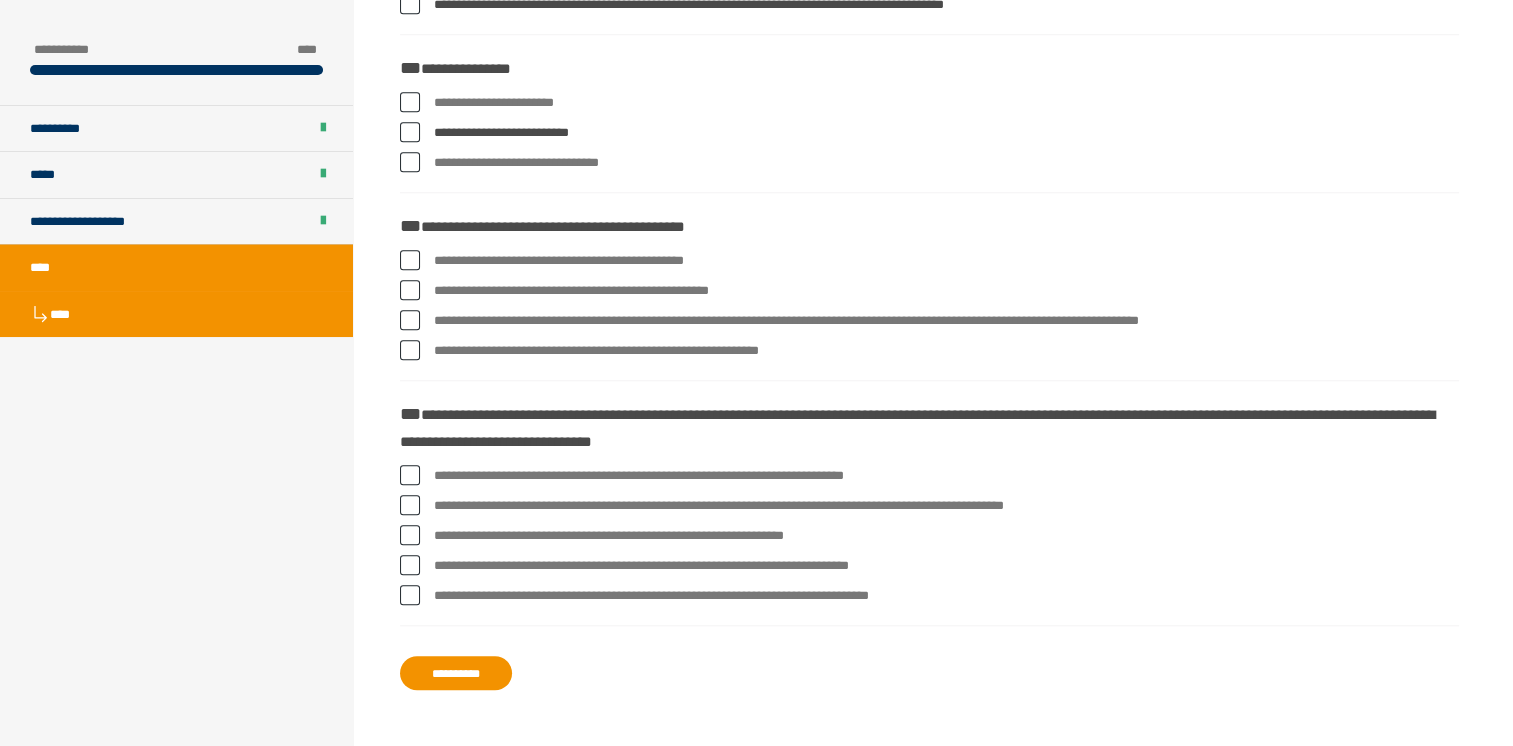 scroll, scrollTop: 1808, scrollLeft: 0, axis: vertical 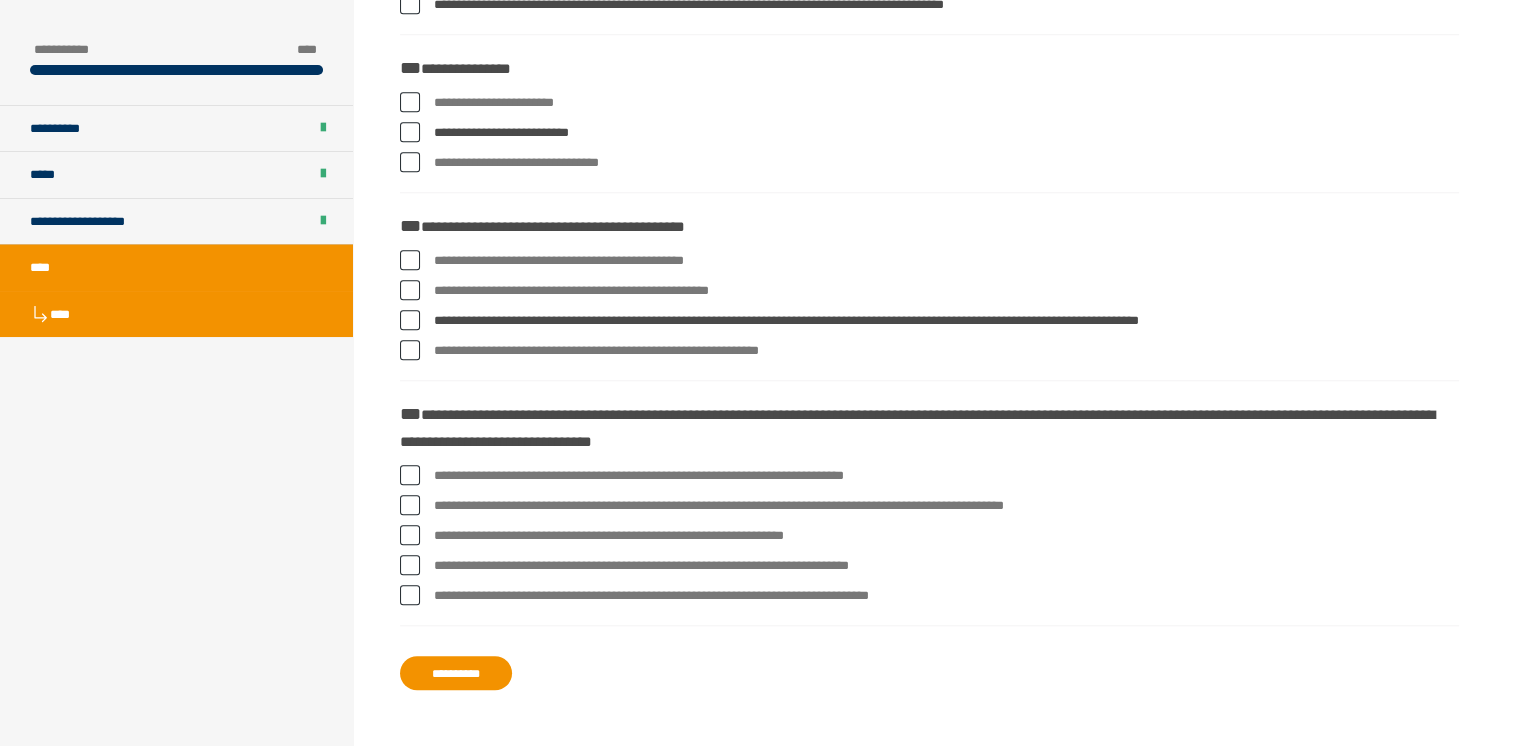 click at bounding box center (410, 475) 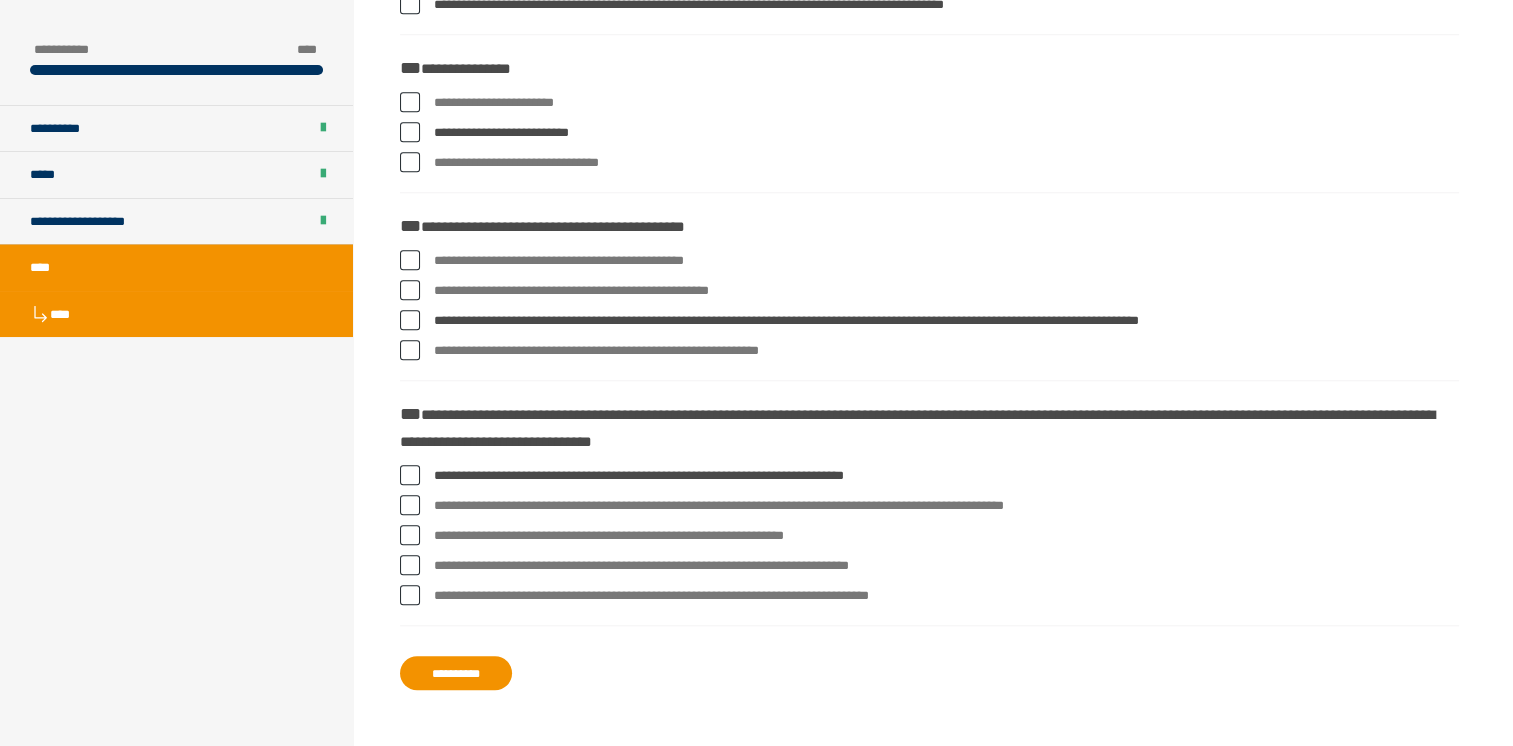 click at bounding box center (410, 535) 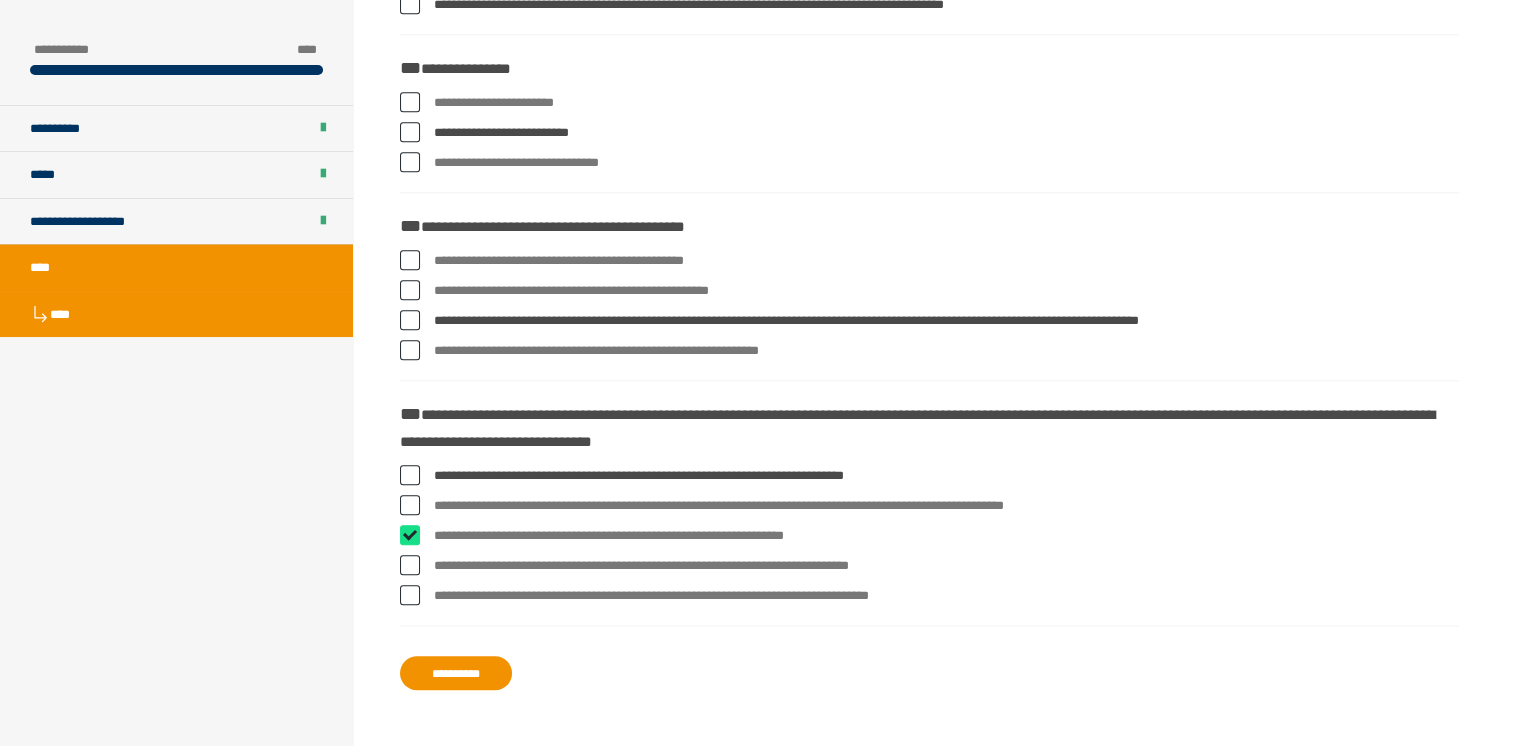 checkbox on "****" 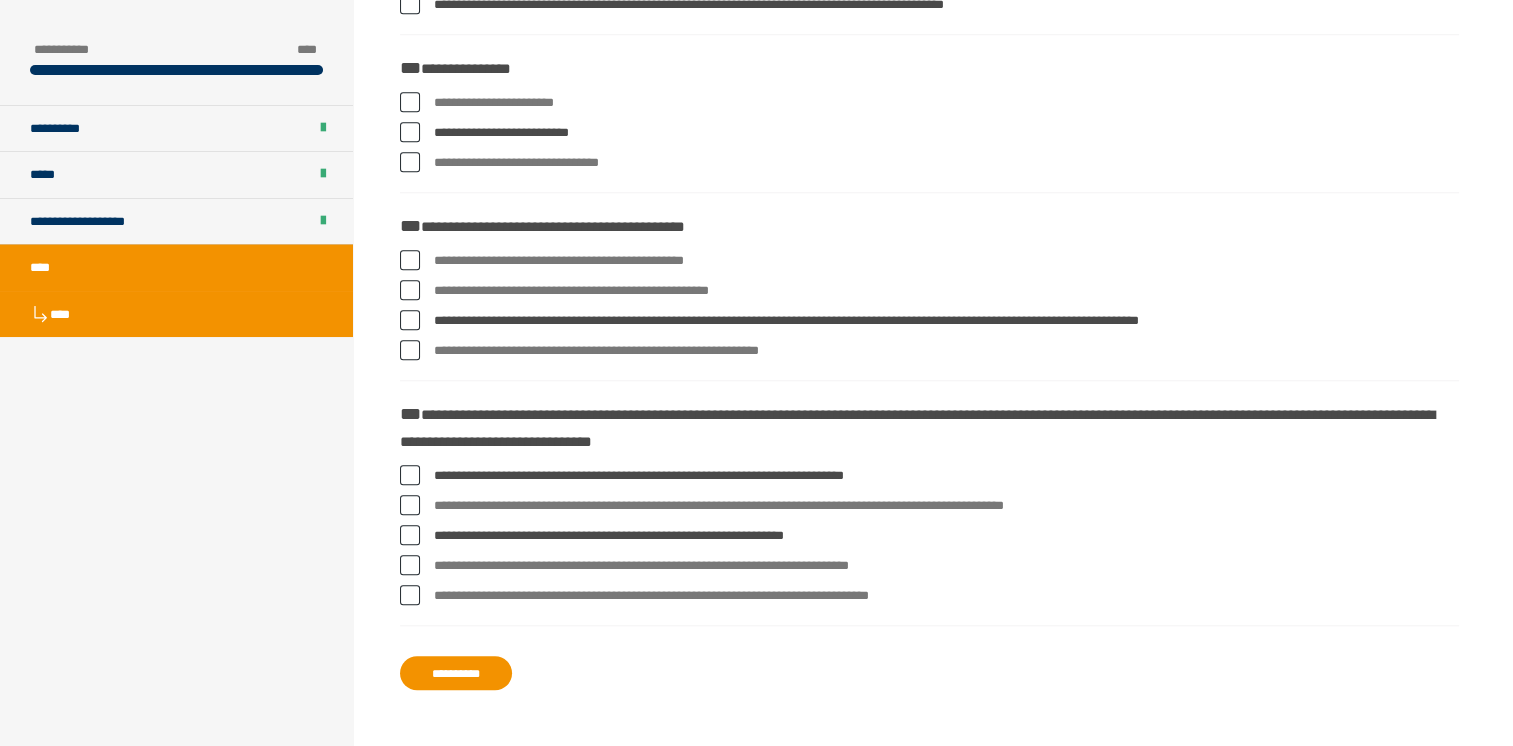 click on "**********" at bounding box center [456, 673] 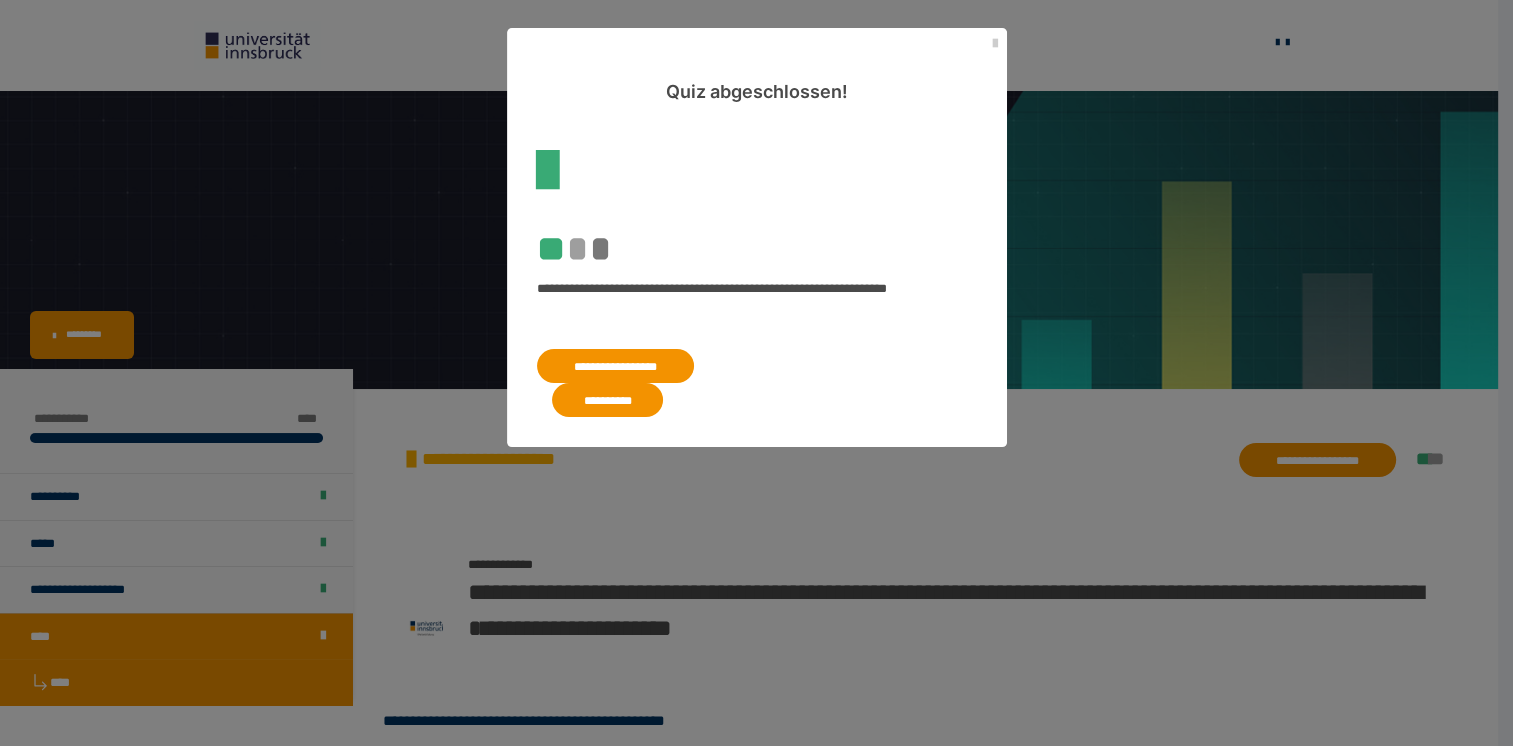 click on "**********" at bounding box center (615, 366) 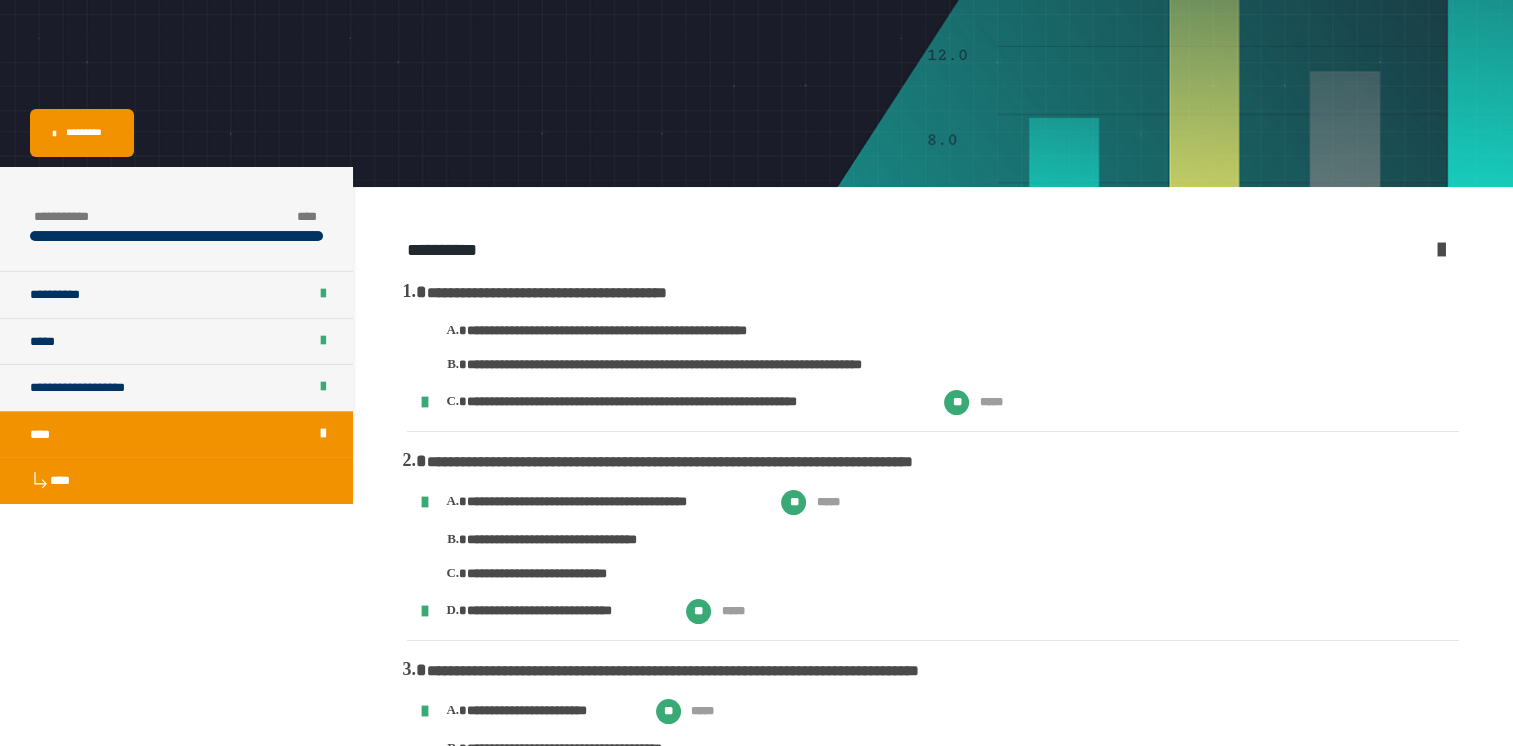 scroll, scrollTop: 0, scrollLeft: 0, axis: both 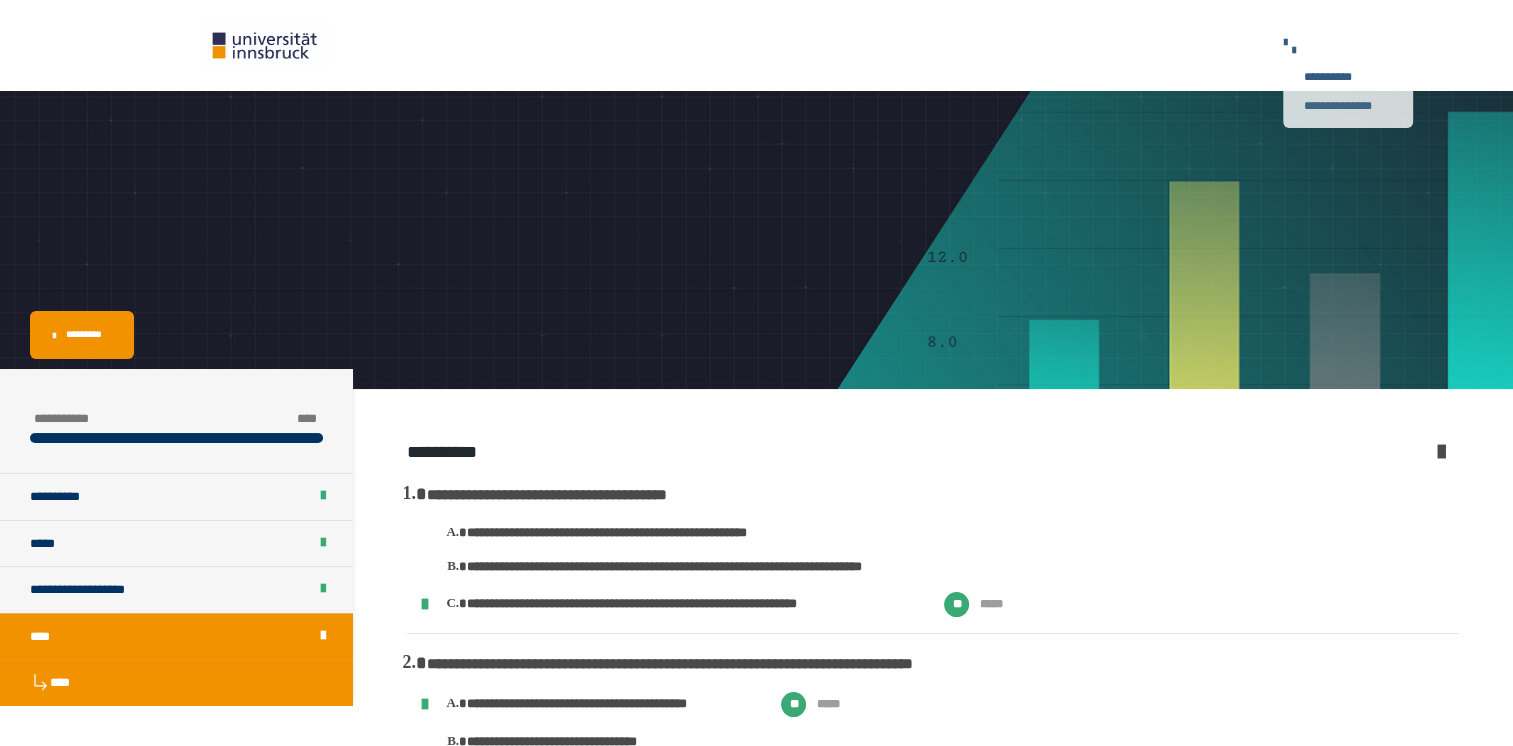 click on "**********" at bounding box center (1347, 106) 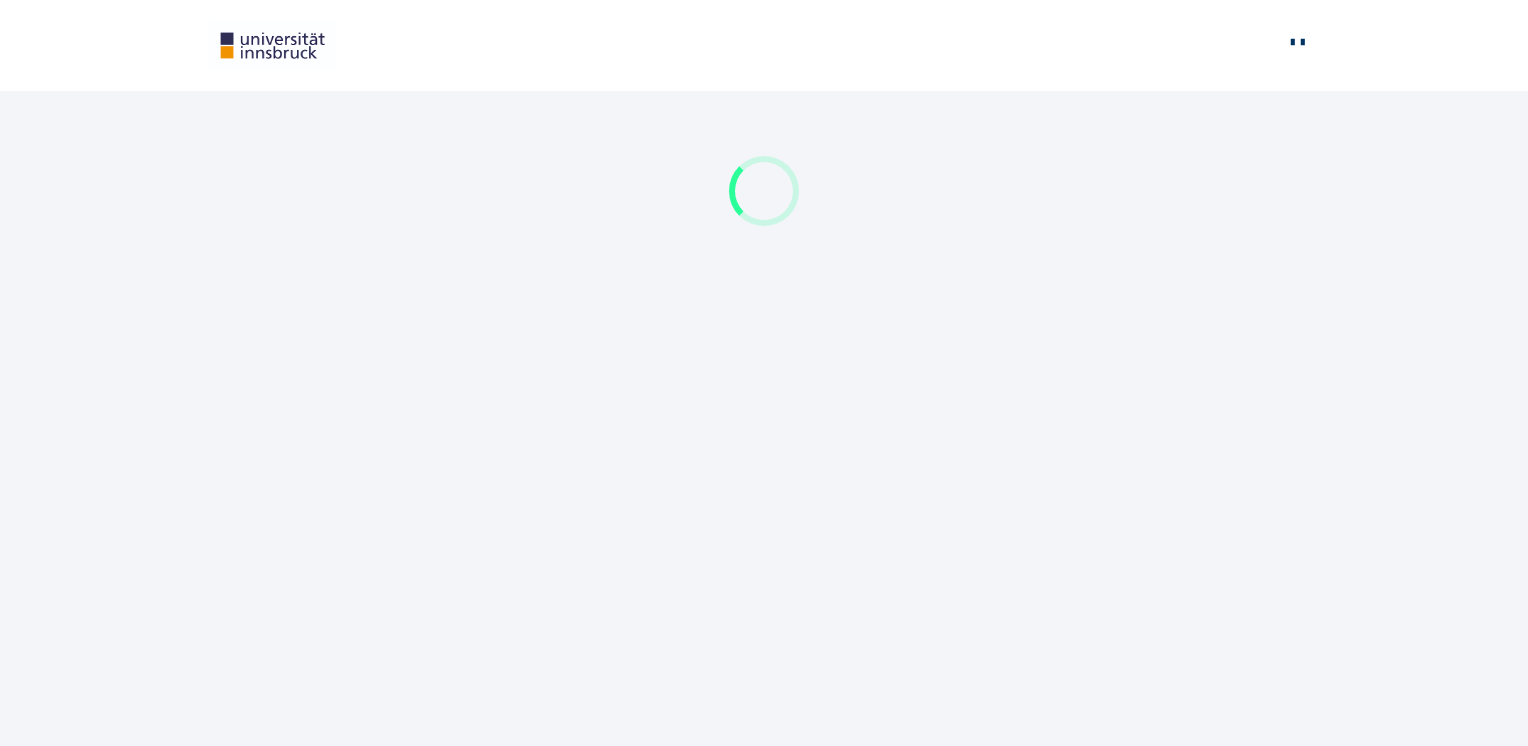 scroll, scrollTop: 0, scrollLeft: 0, axis: both 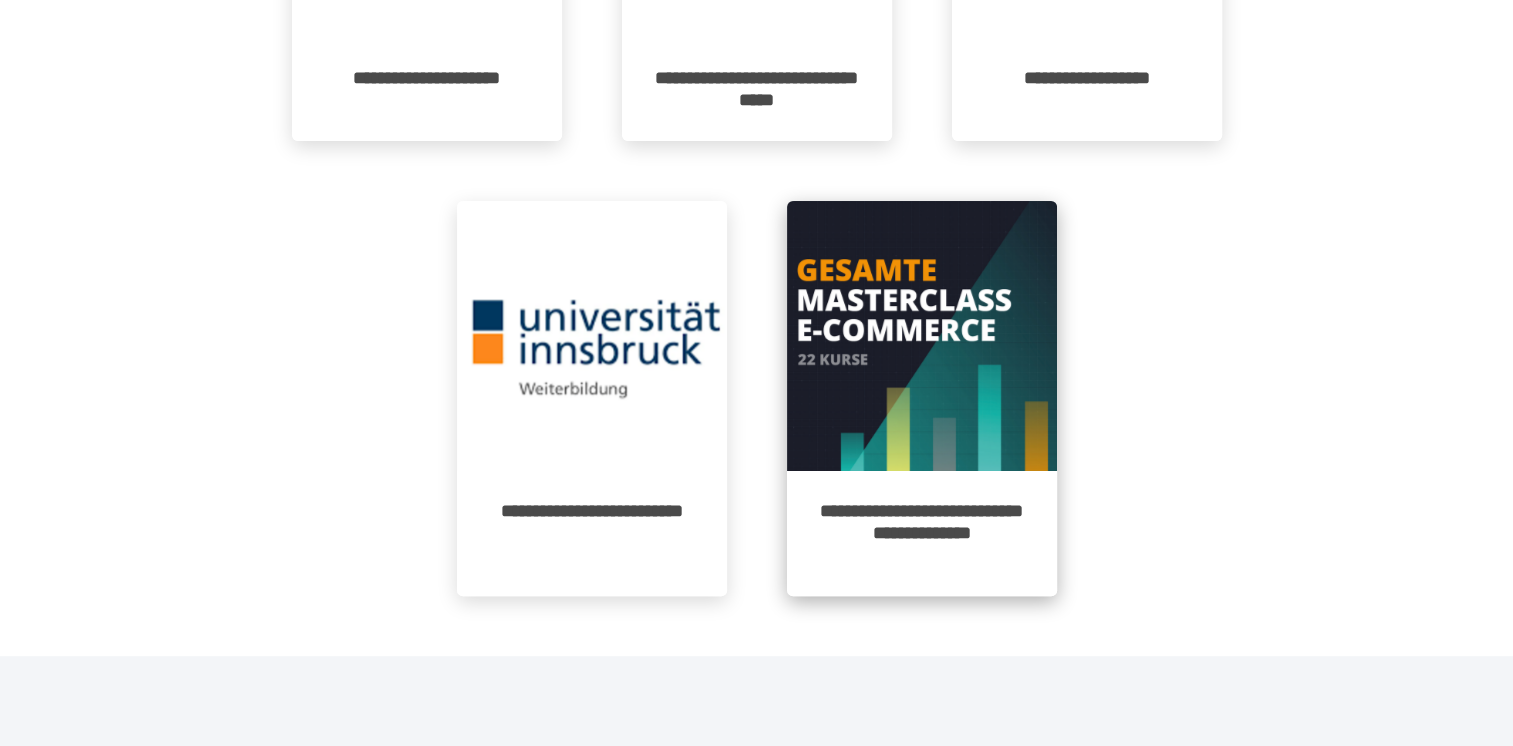 click on "**********" at bounding box center (922, 533) 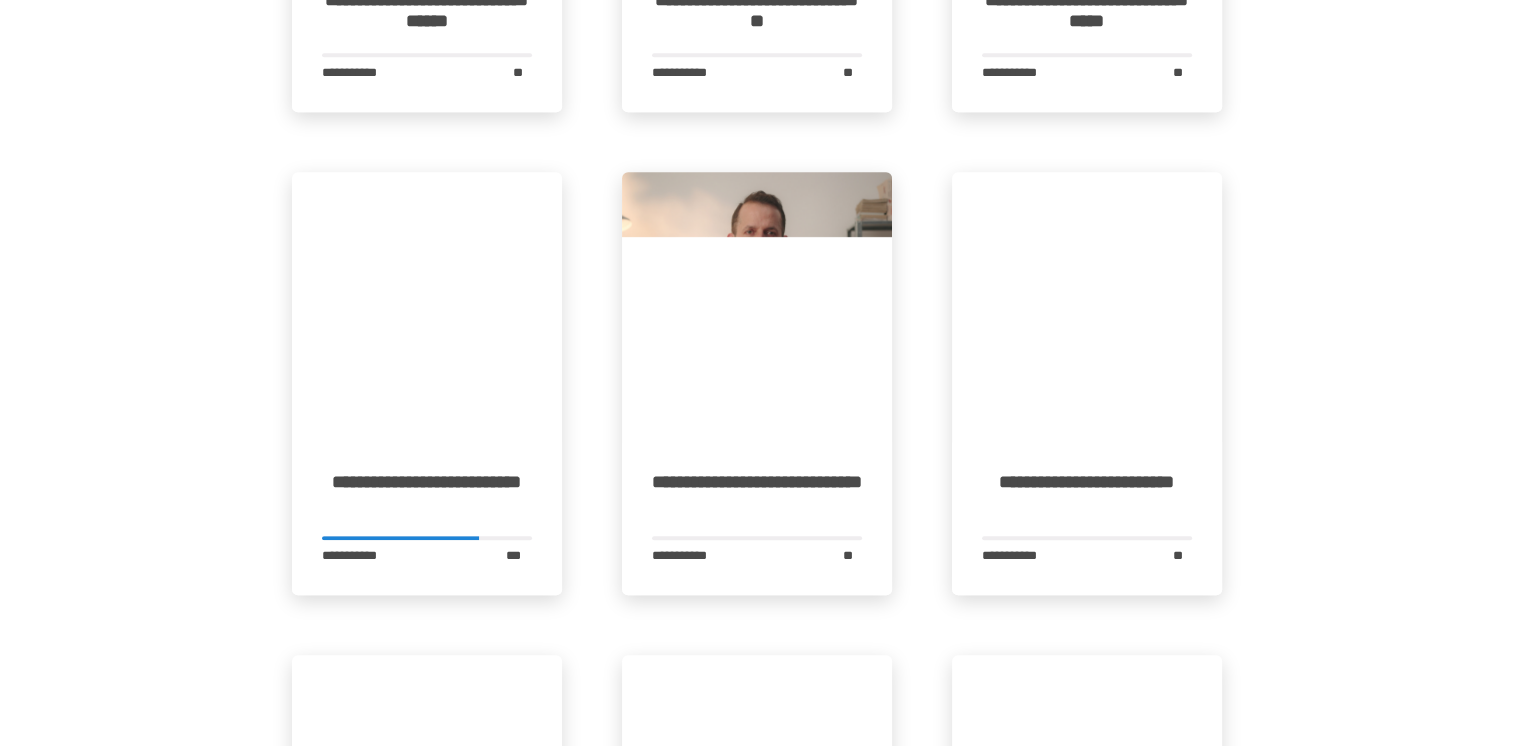 scroll, scrollTop: 1002, scrollLeft: 0, axis: vertical 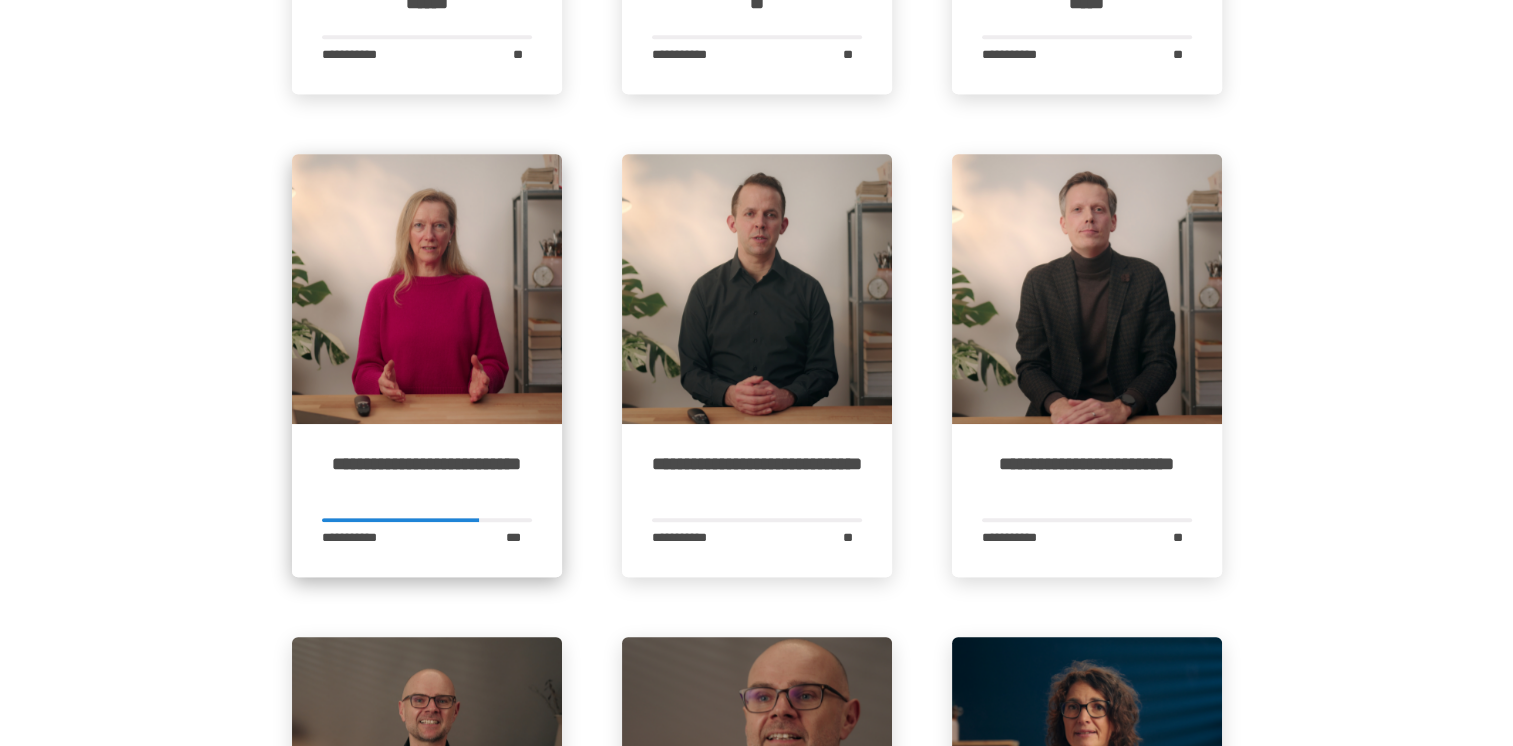 click on "**********" at bounding box center [427, 475] 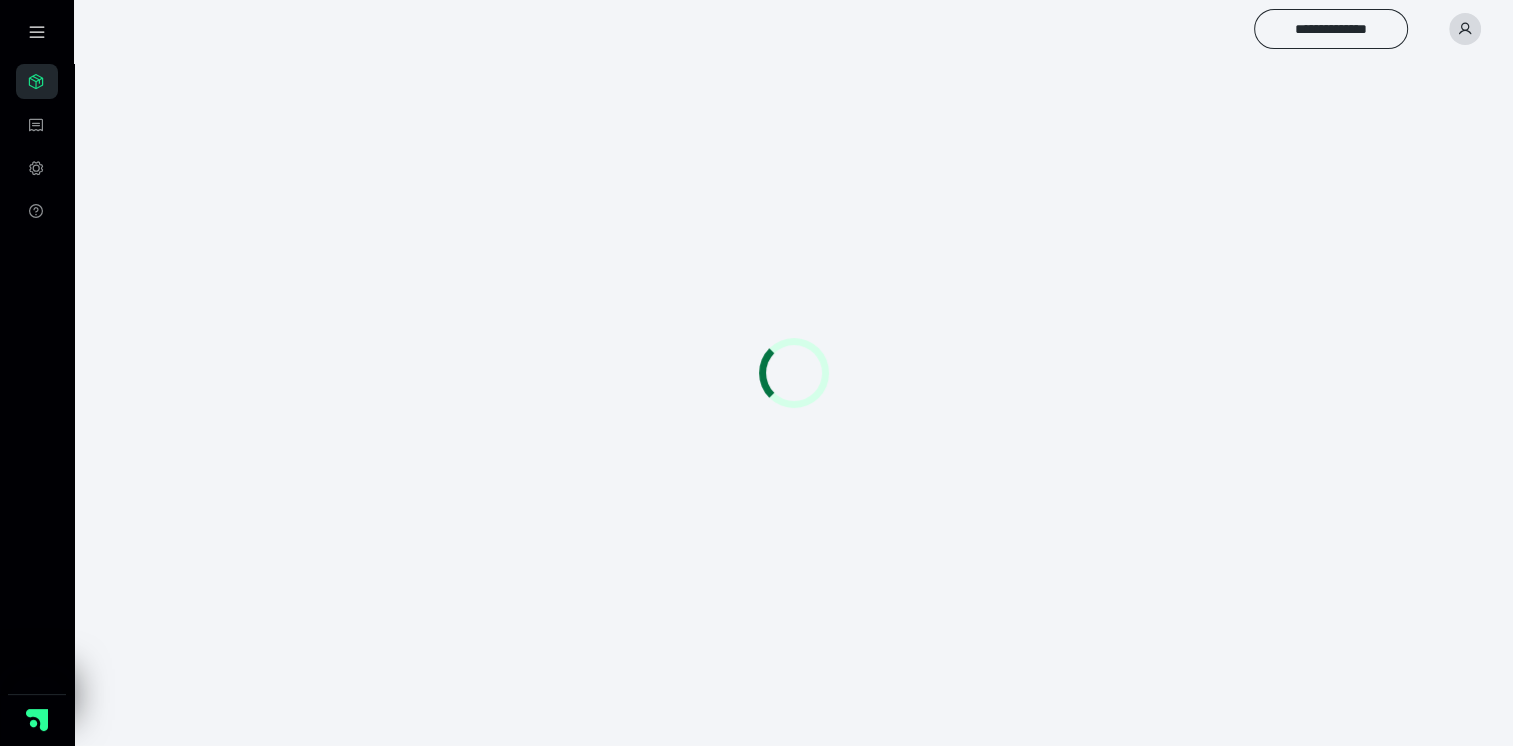 scroll, scrollTop: 56, scrollLeft: 0, axis: vertical 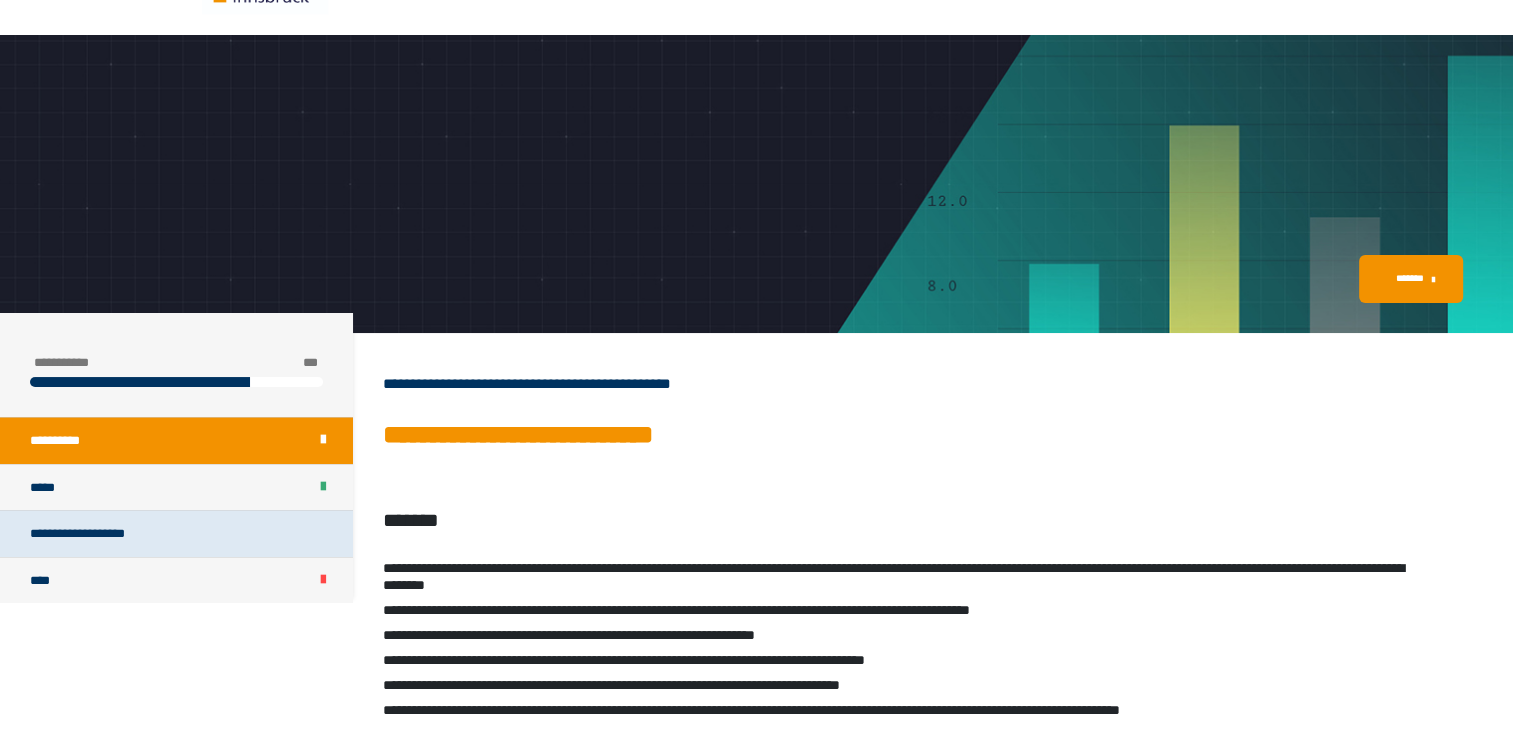 click on "**********" at bounding box center [176, 533] 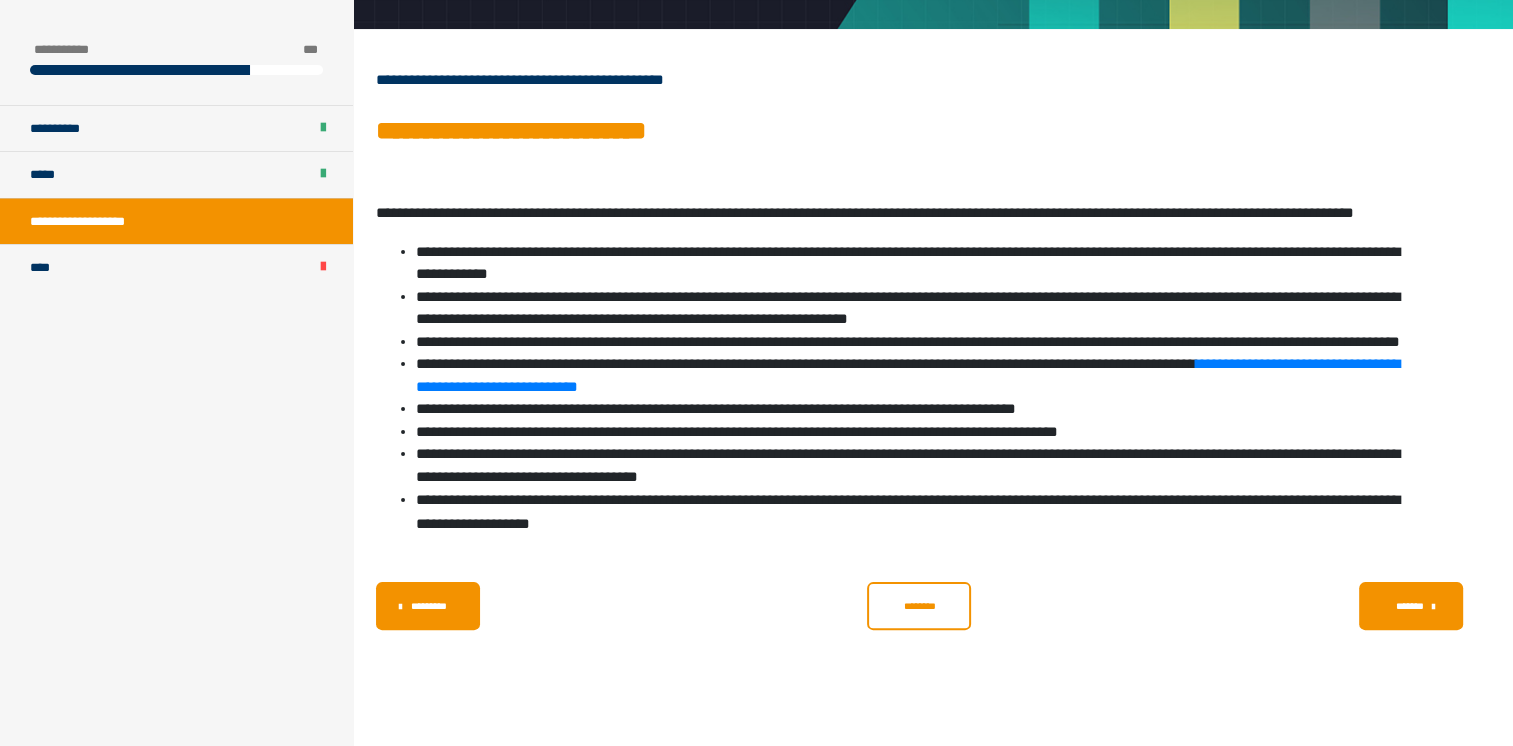 scroll, scrollTop: 448, scrollLeft: 0, axis: vertical 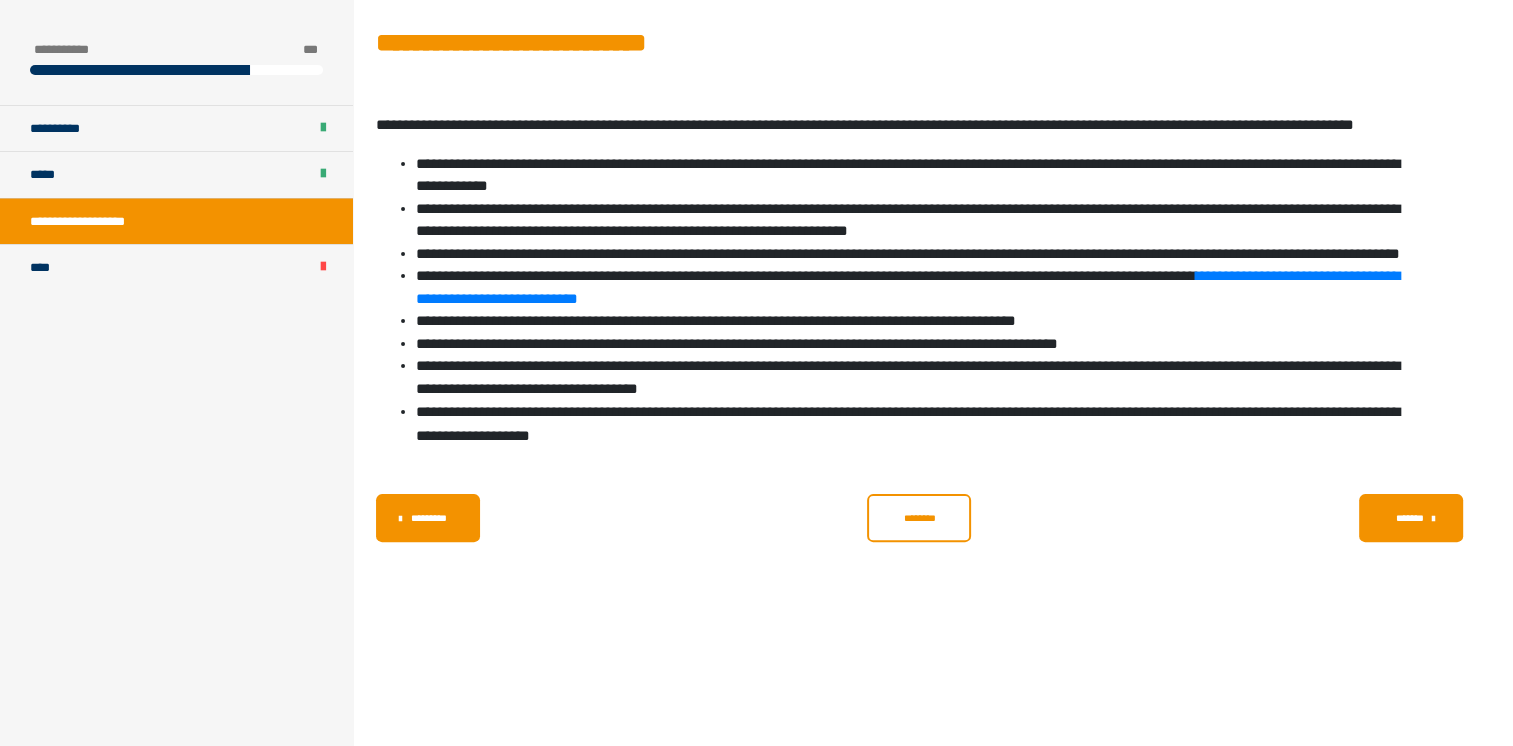 click on "********" at bounding box center [919, 518] 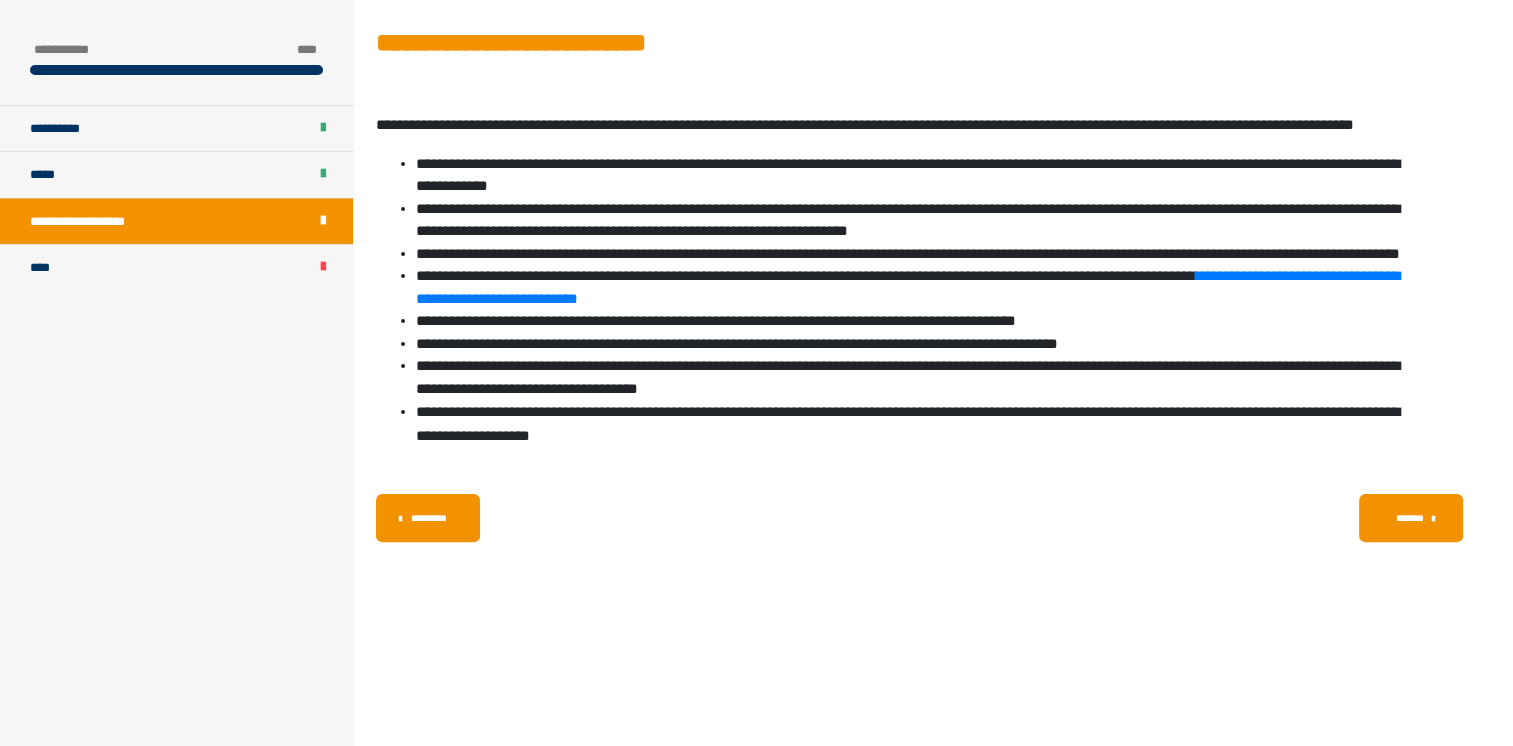 scroll, scrollTop: 0, scrollLeft: 0, axis: both 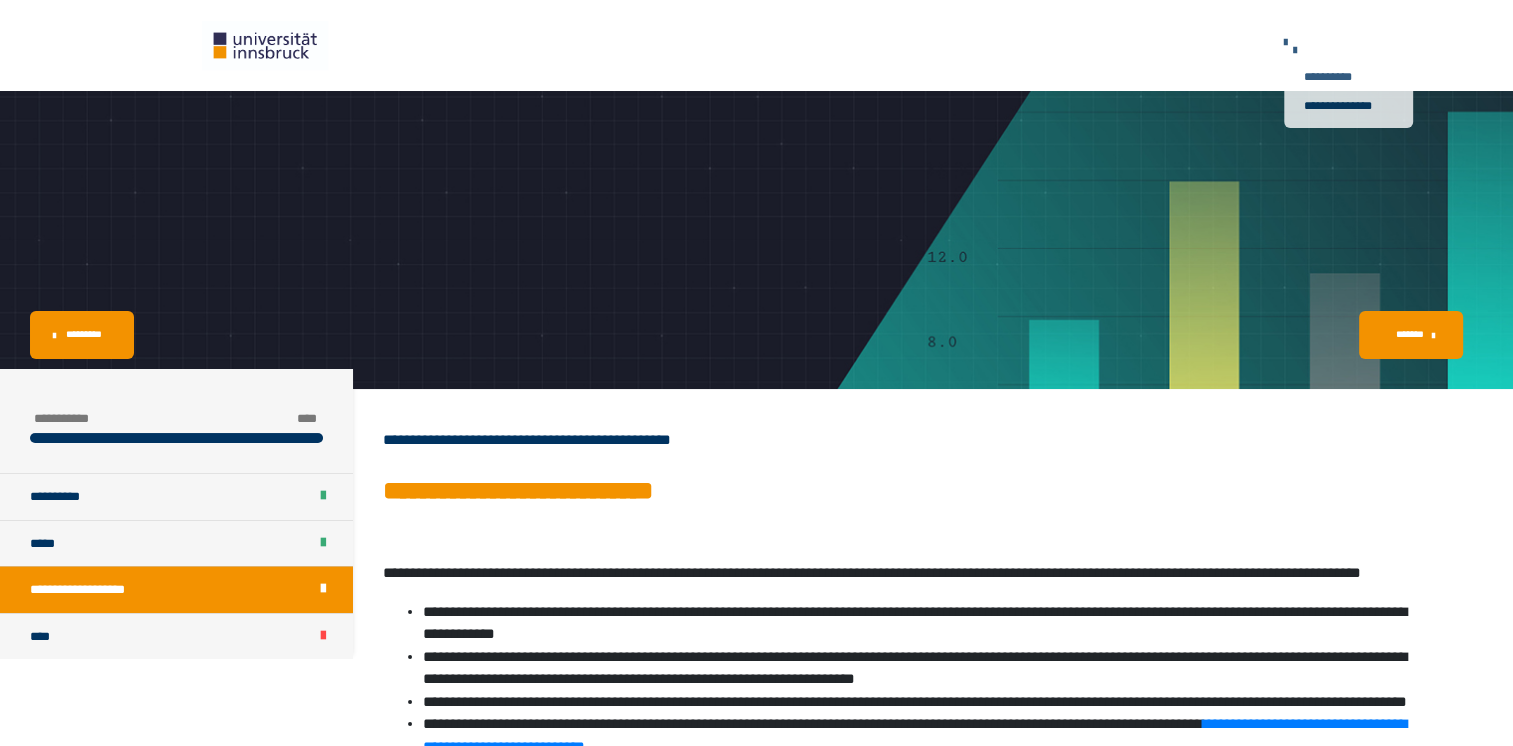 click on "**********" at bounding box center (1290, 46) 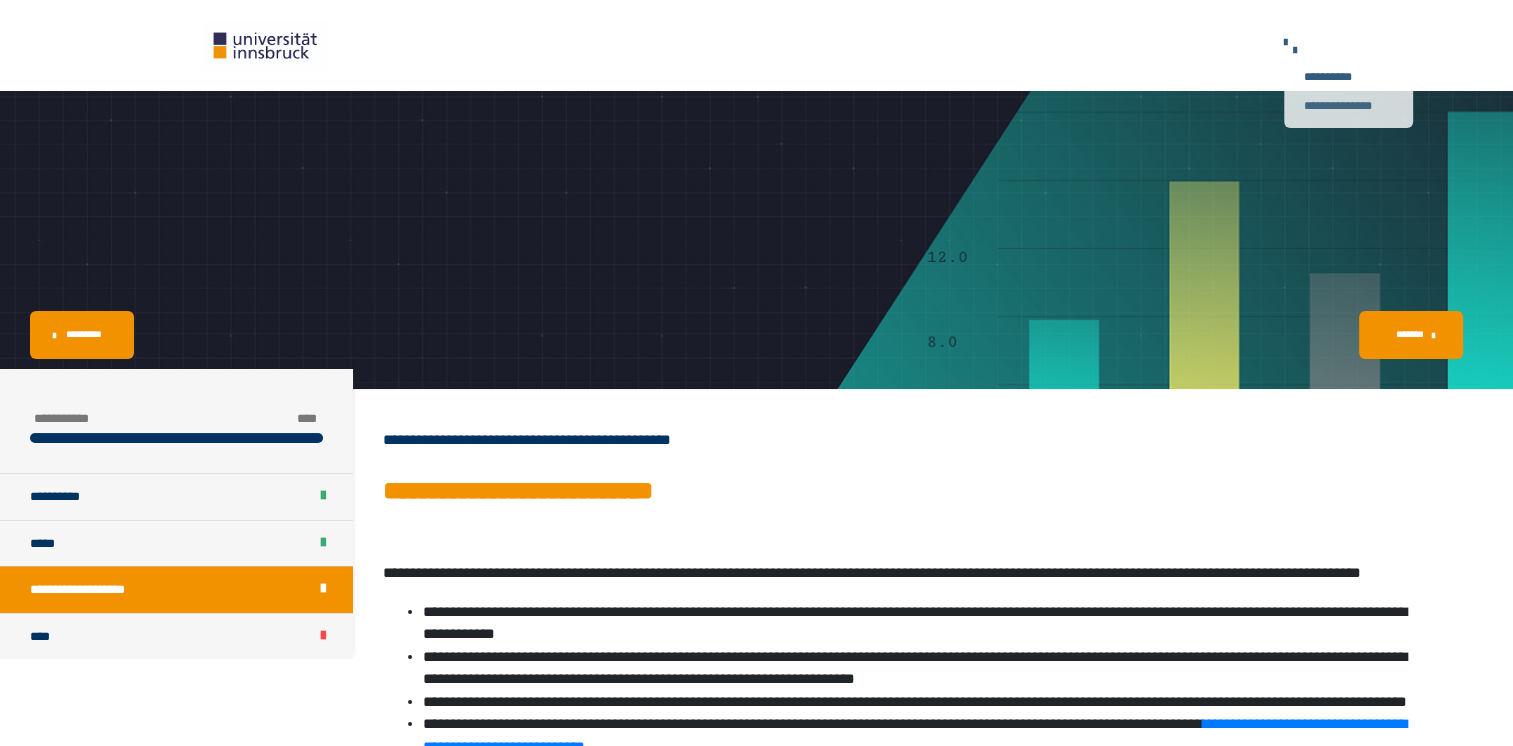 click on "**********" at bounding box center (1348, 106) 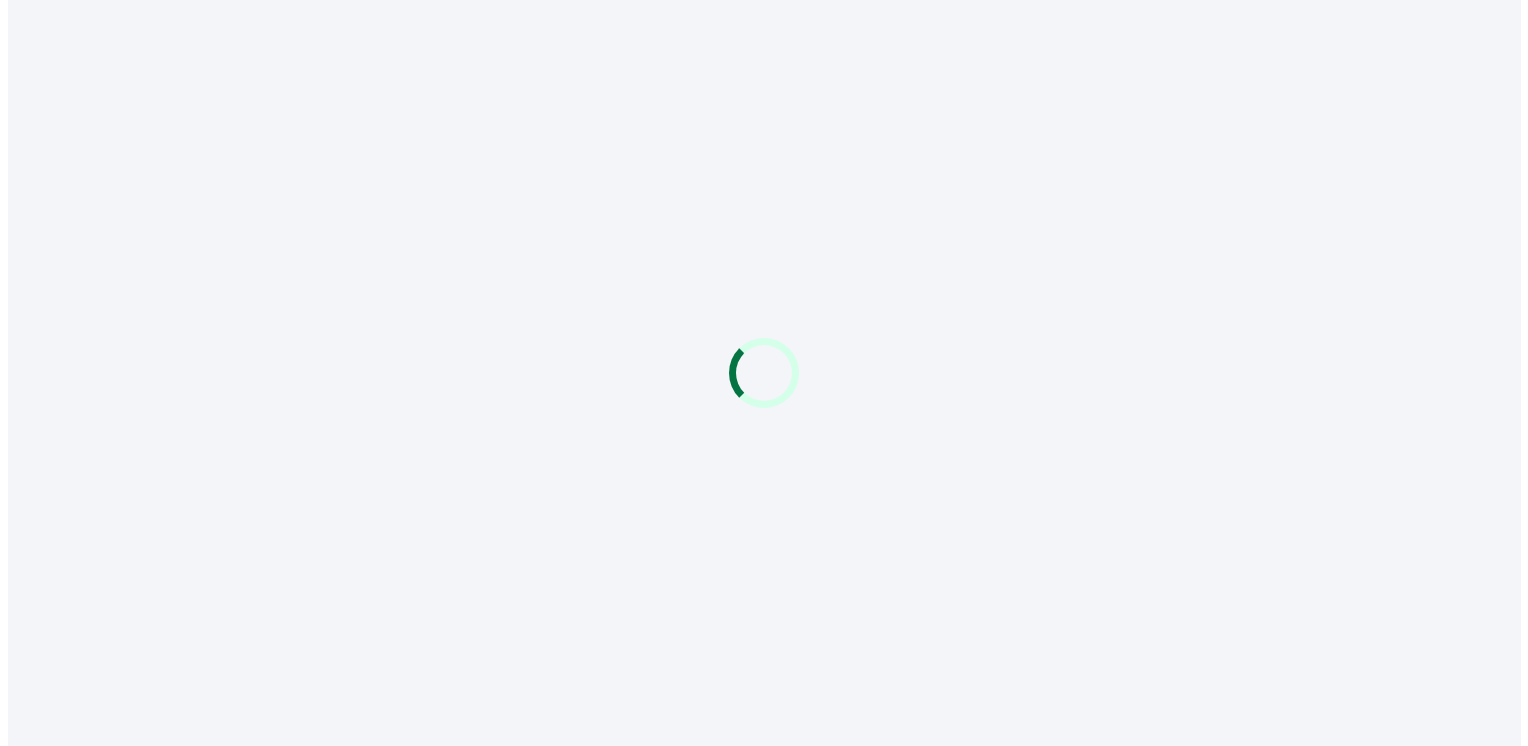 scroll, scrollTop: 0, scrollLeft: 0, axis: both 